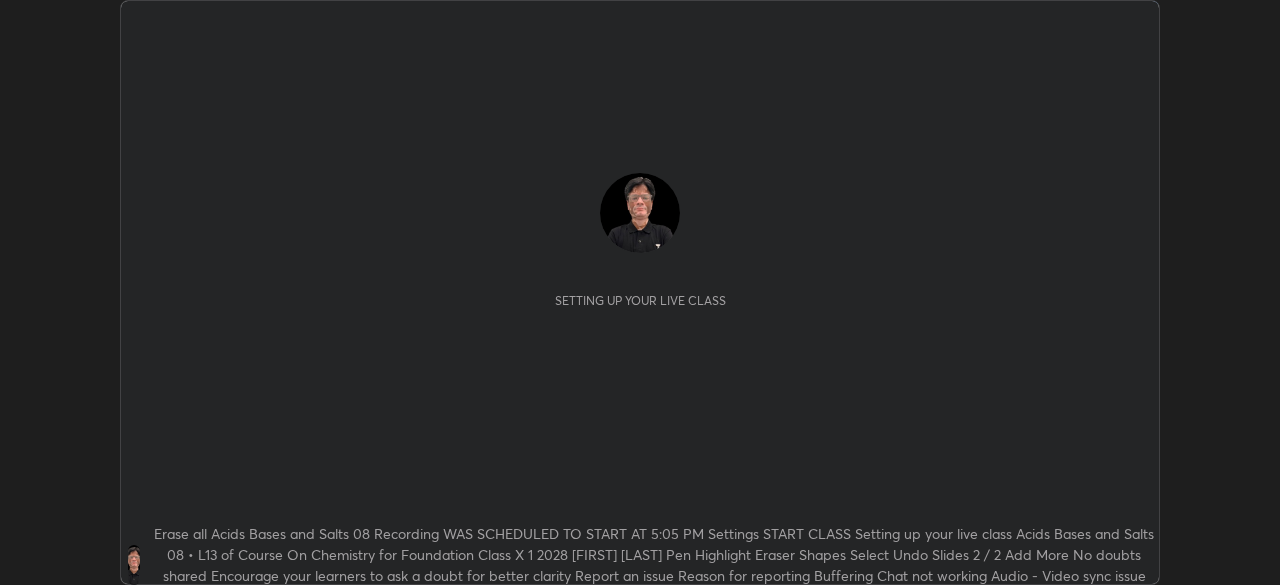 scroll, scrollTop: 0, scrollLeft: 0, axis: both 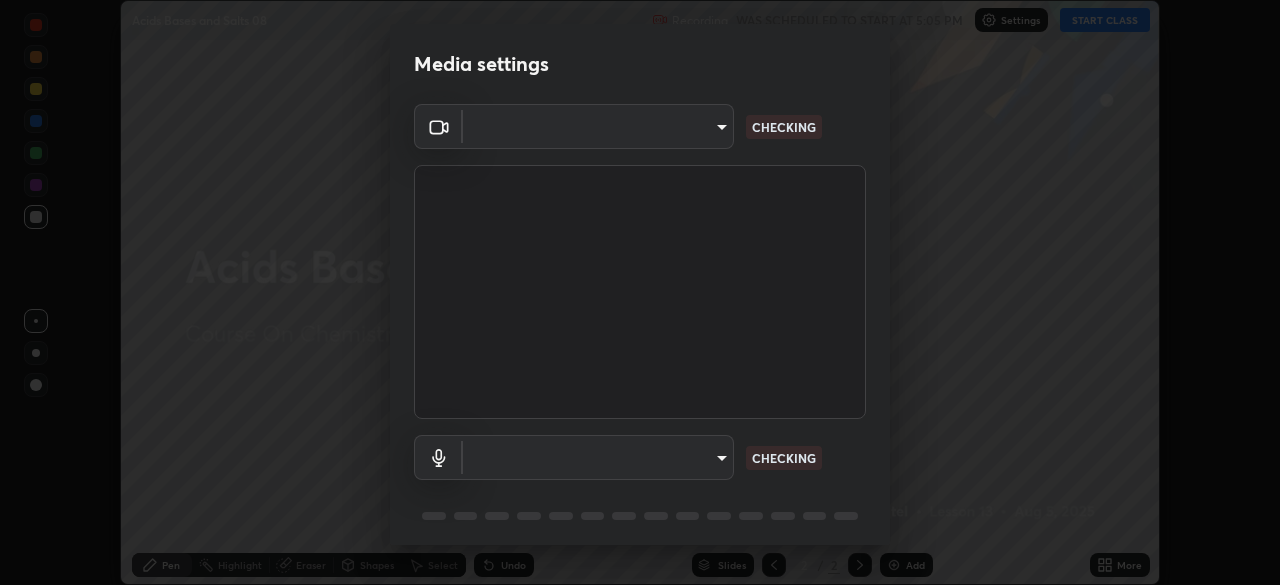 type on "06e9dd2ebd389c664e0f33017c3eec1e0ea2a4792a13b4b3133725de42c4a890" 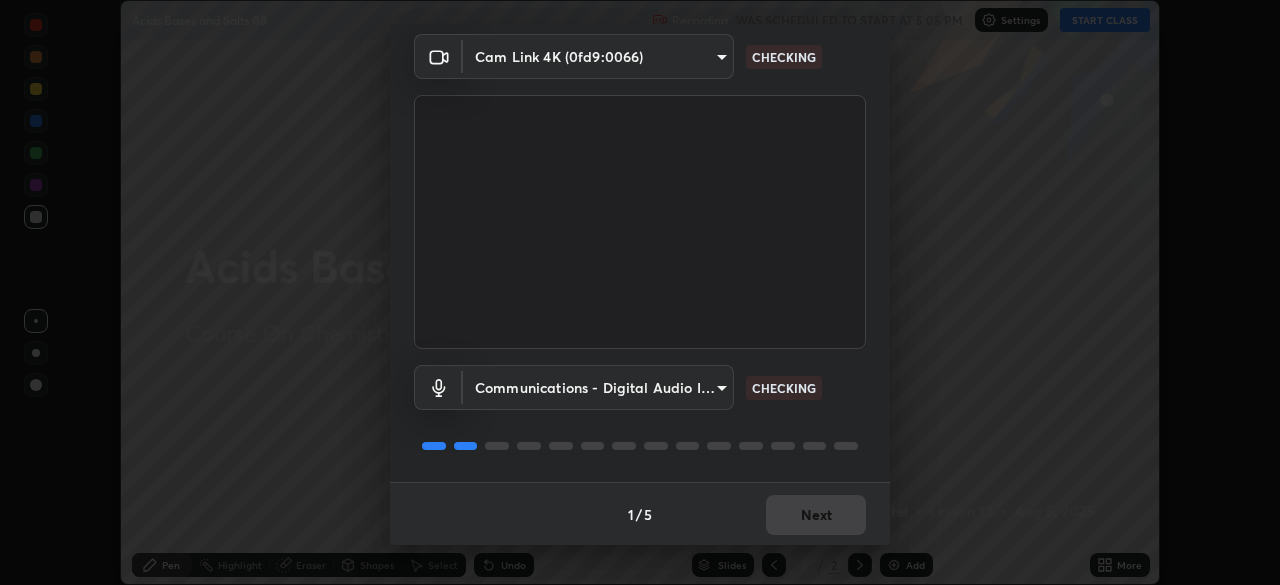 scroll, scrollTop: 71, scrollLeft: 0, axis: vertical 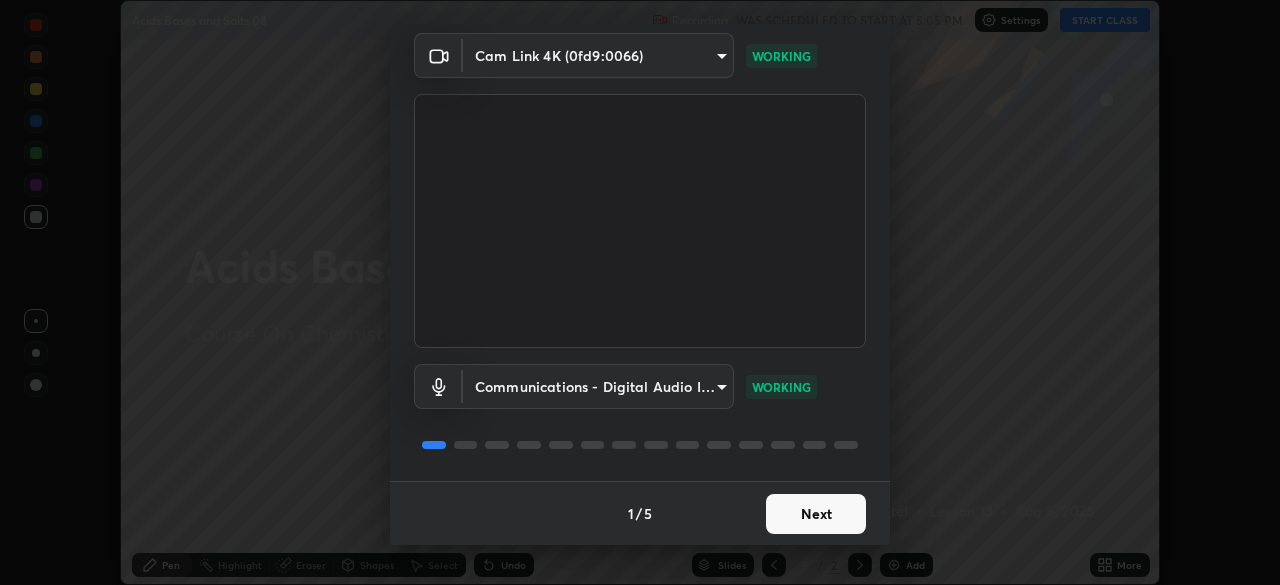 click on "Next" at bounding box center [816, 514] 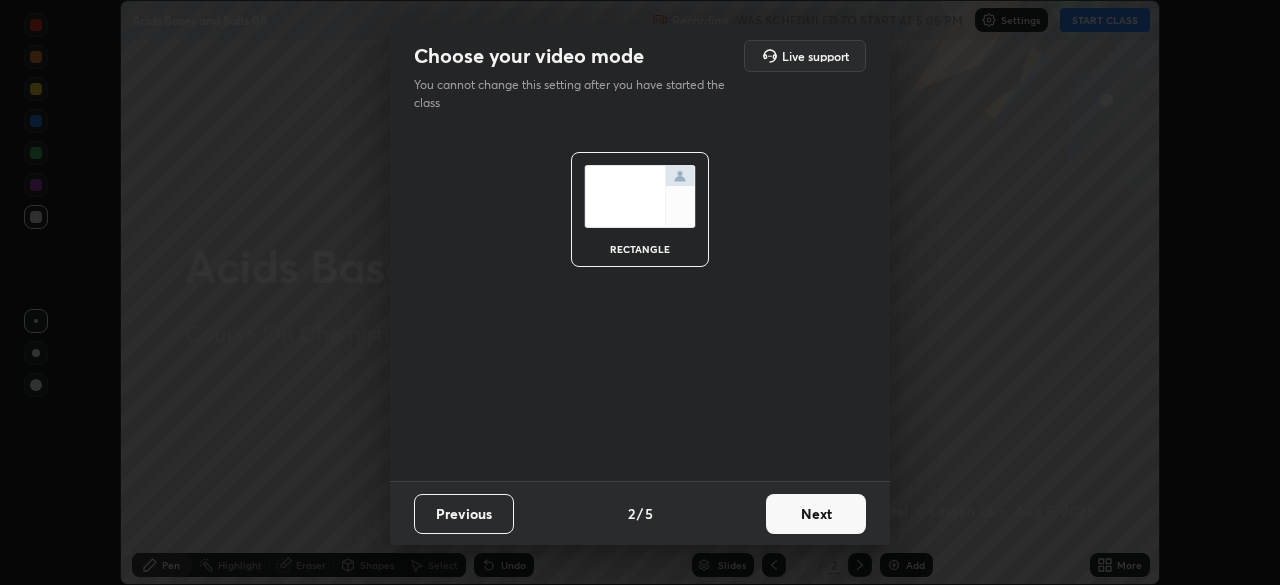 scroll, scrollTop: 0, scrollLeft: 0, axis: both 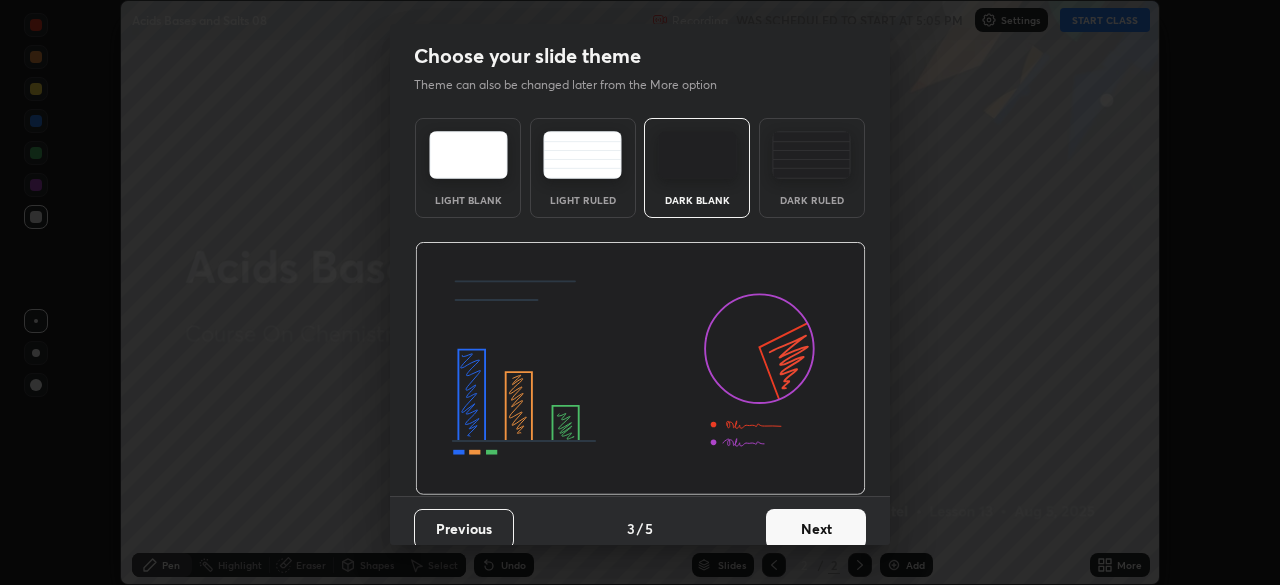 click on "Next" at bounding box center [816, 529] 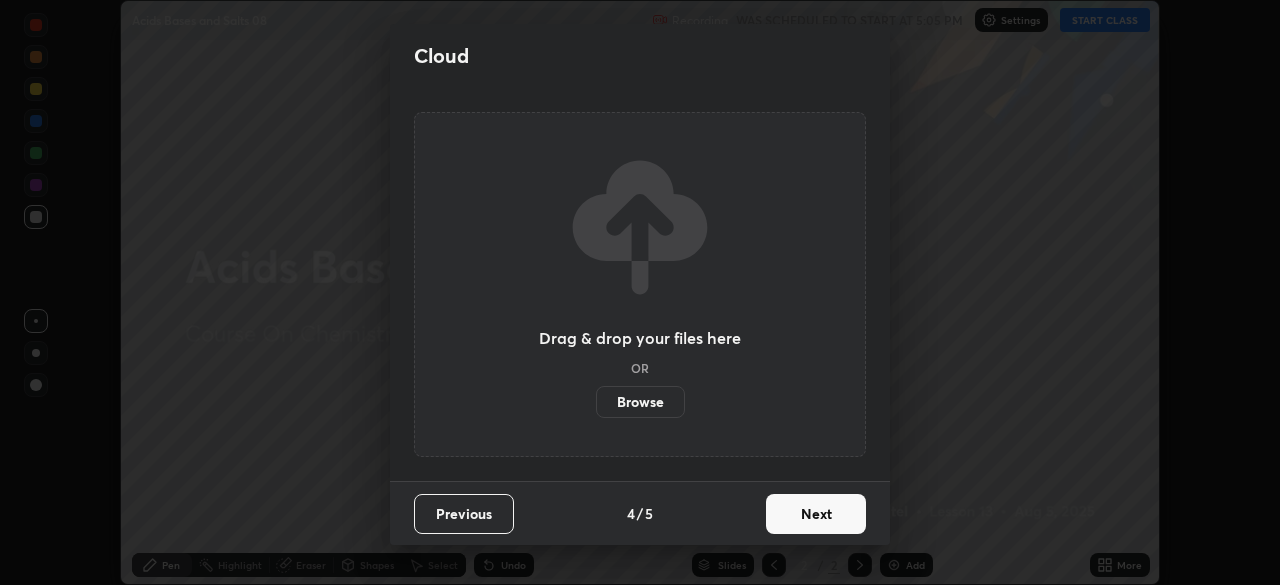 click on "Next" at bounding box center (816, 514) 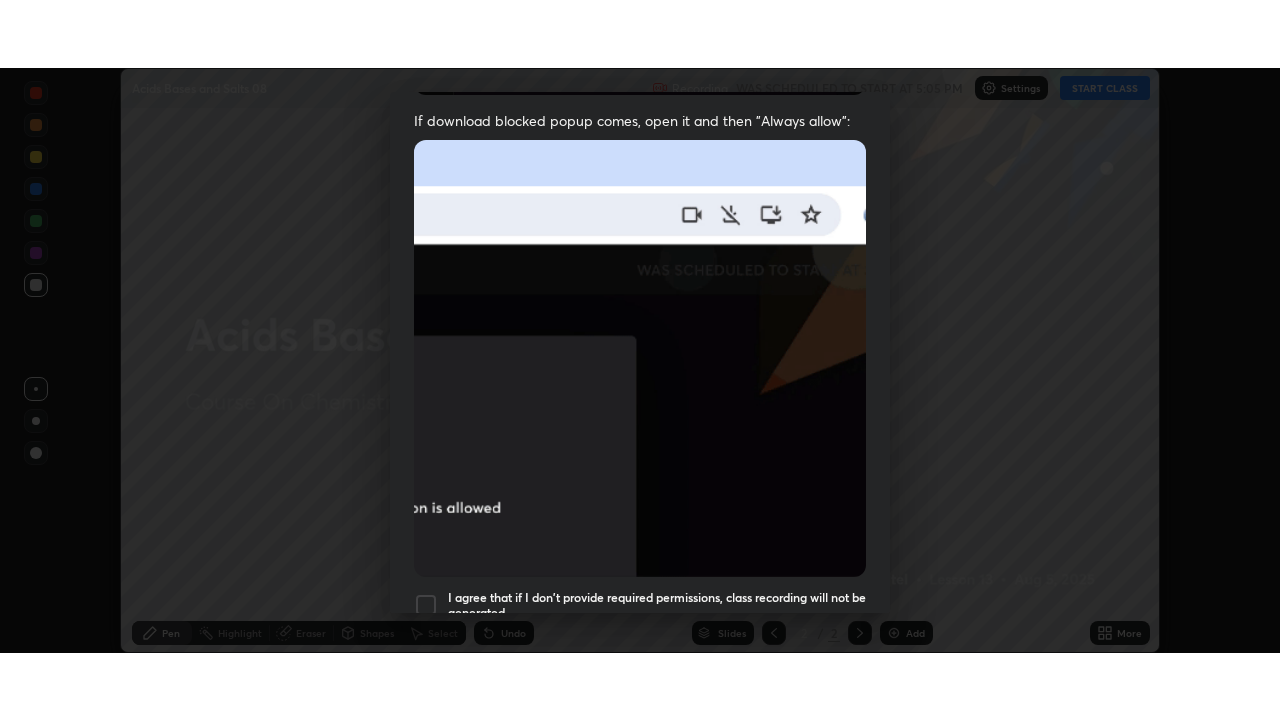 scroll, scrollTop: 479, scrollLeft: 0, axis: vertical 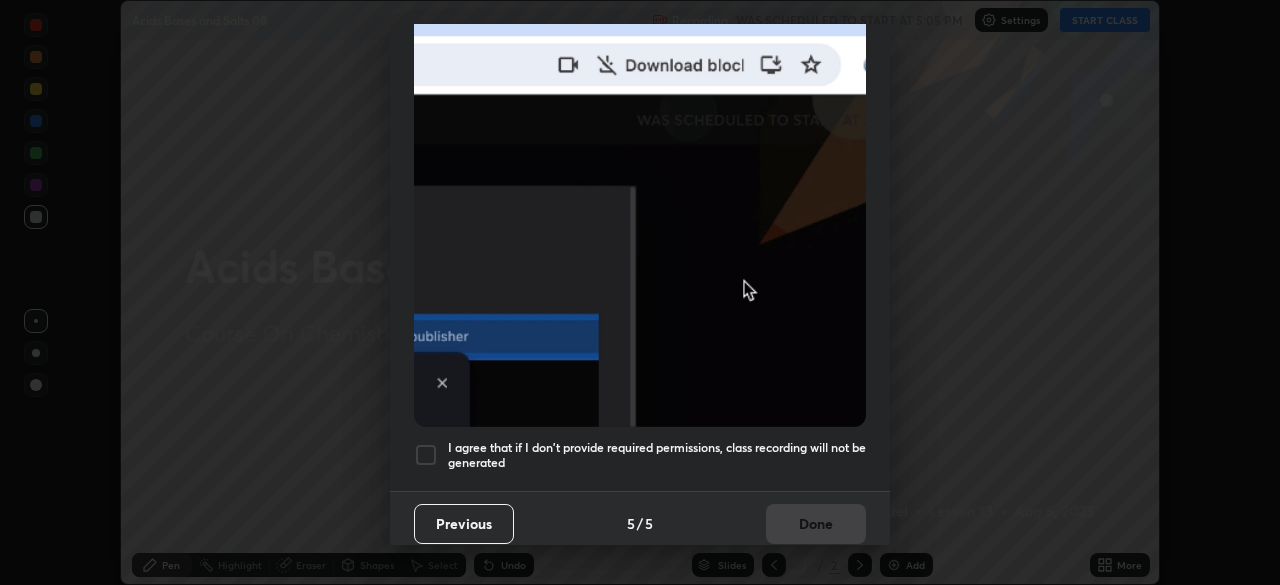 click at bounding box center (426, 455) 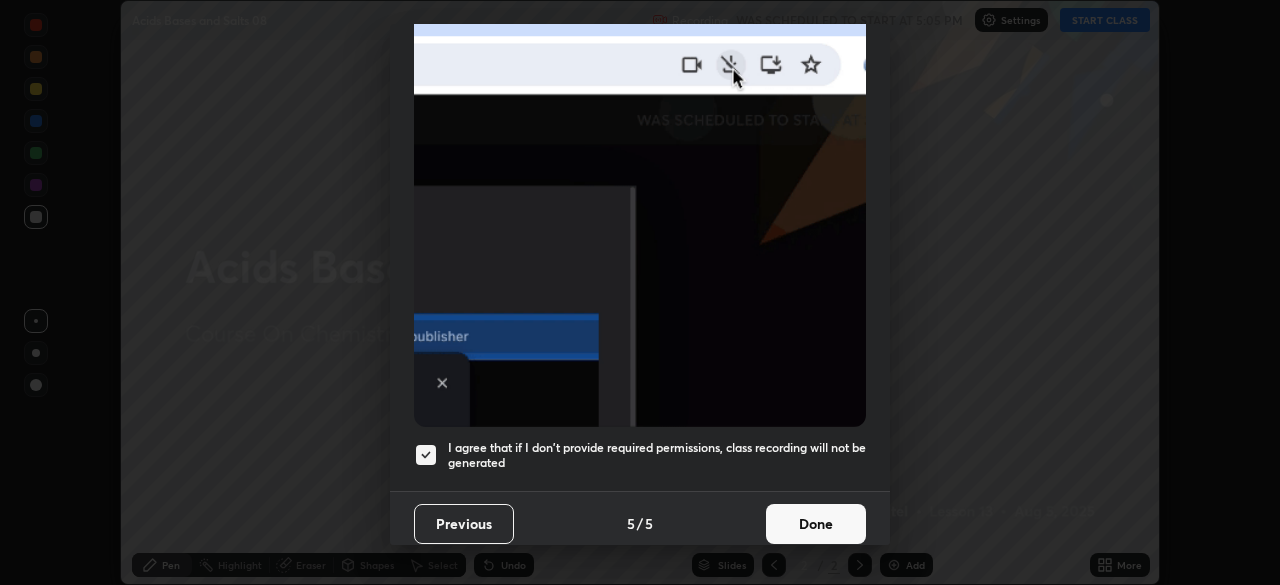 click on "Done" at bounding box center (816, 524) 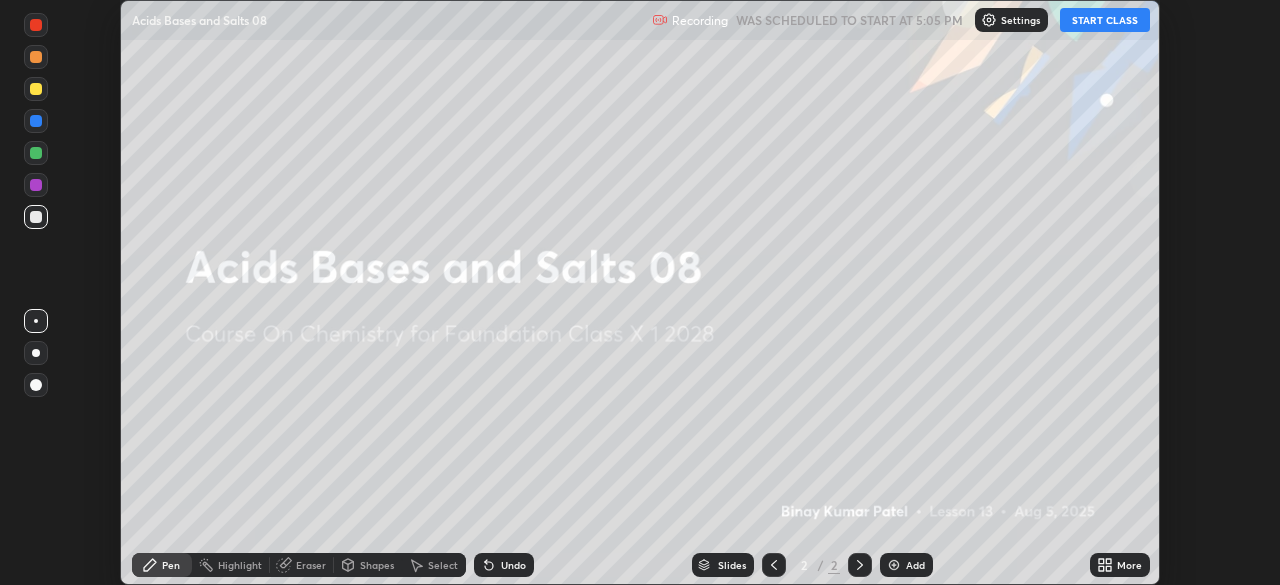 click 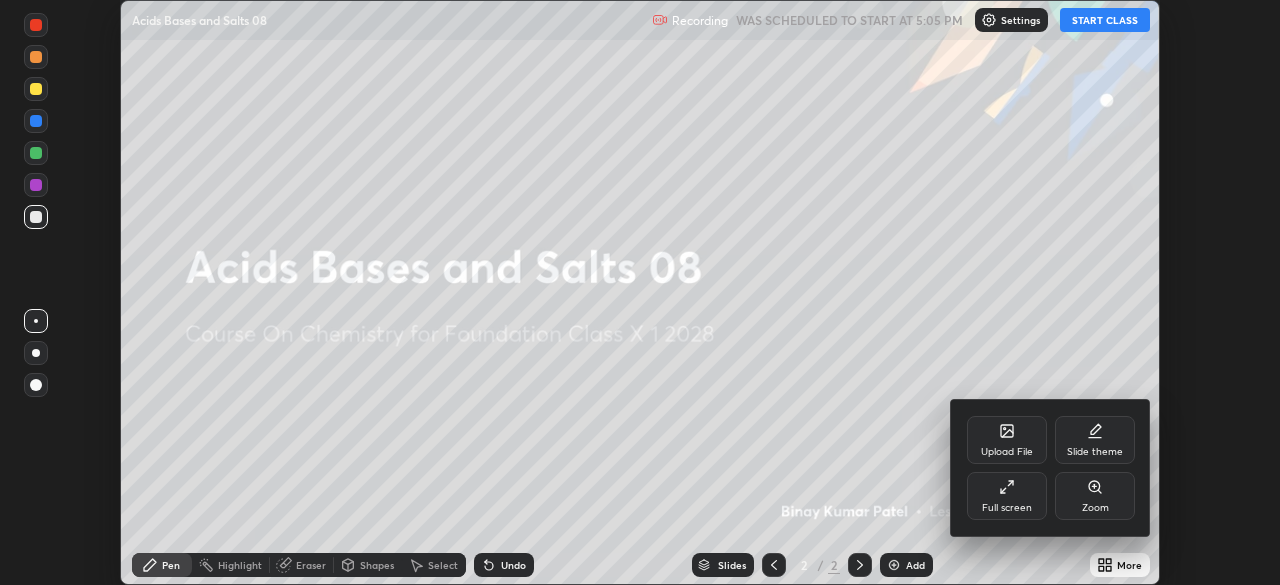 click on "Full screen" at bounding box center [1007, 496] 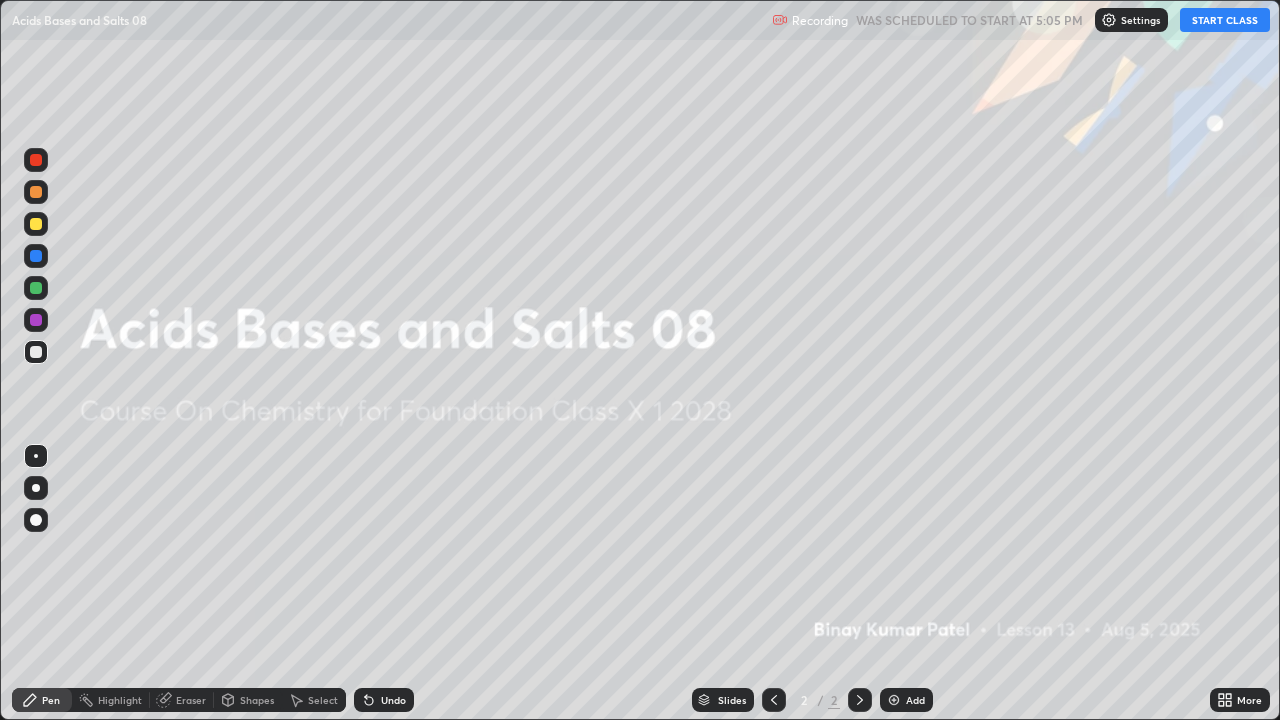 scroll, scrollTop: 99280, scrollLeft: 98720, axis: both 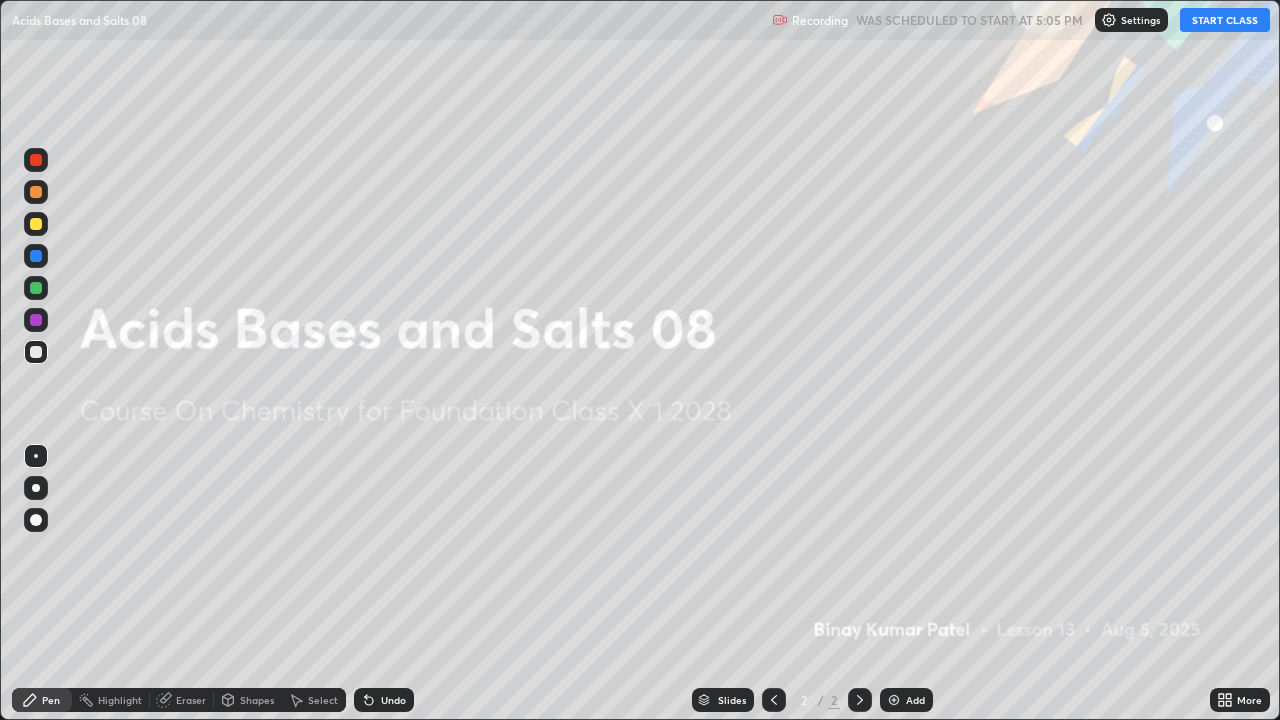 click at bounding box center [894, 700] 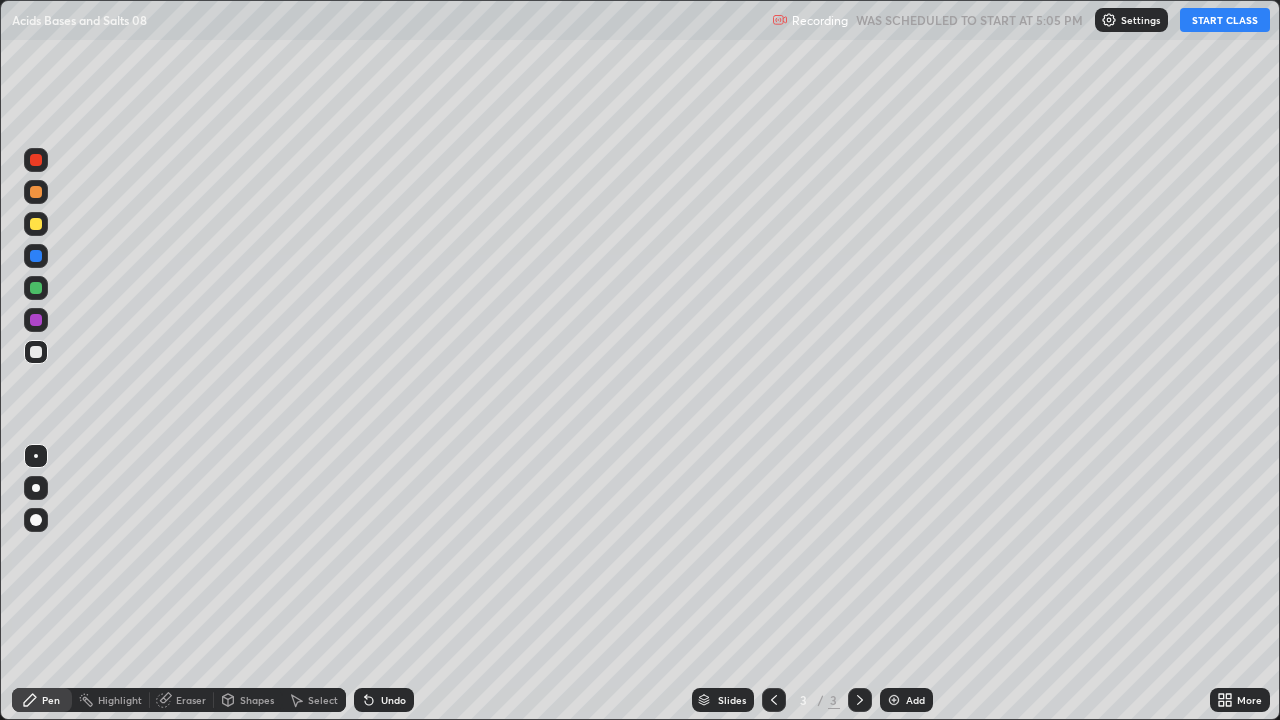 click on "START CLASS" at bounding box center [1225, 20] 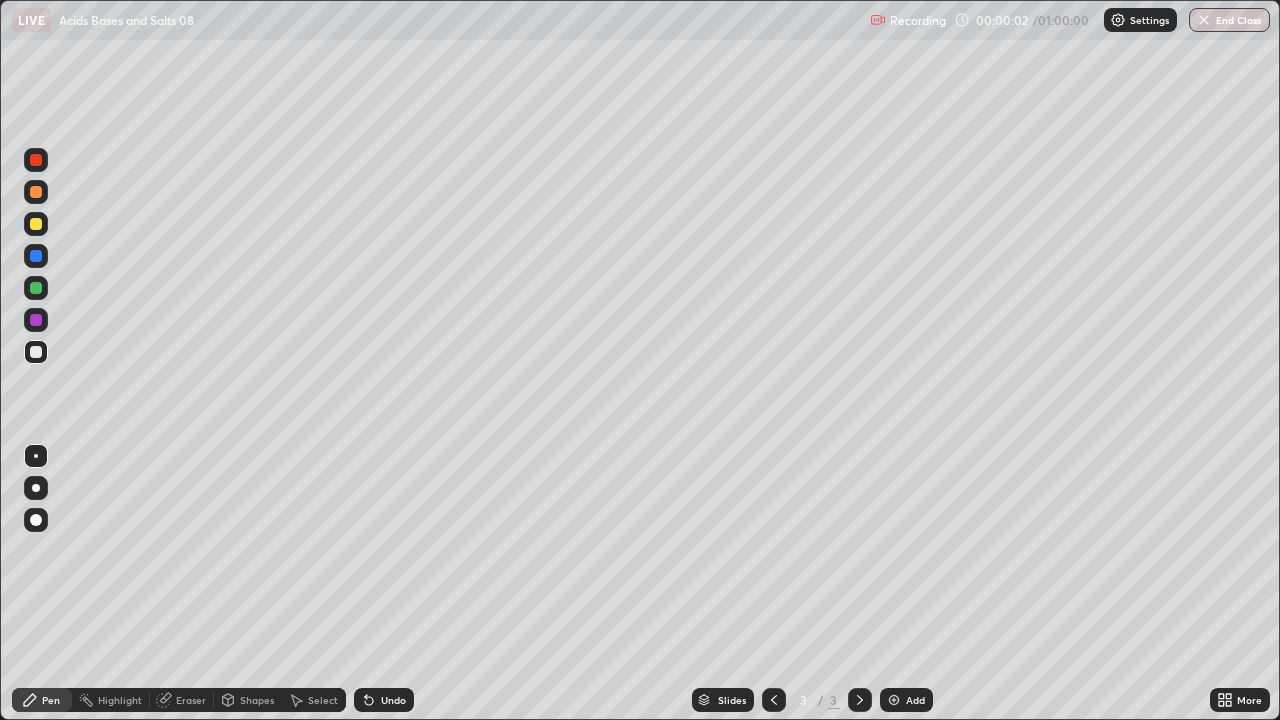 click at bounding box center (36, 224) 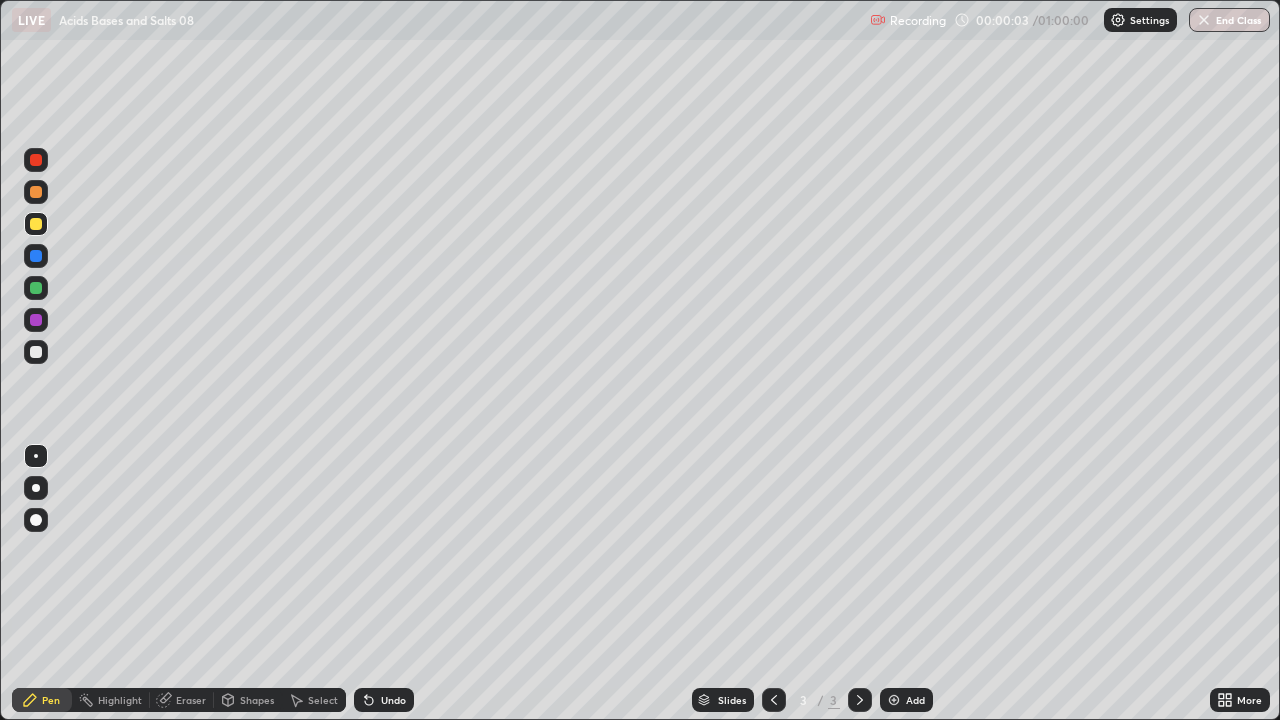 click at bounding box center (36, 520) 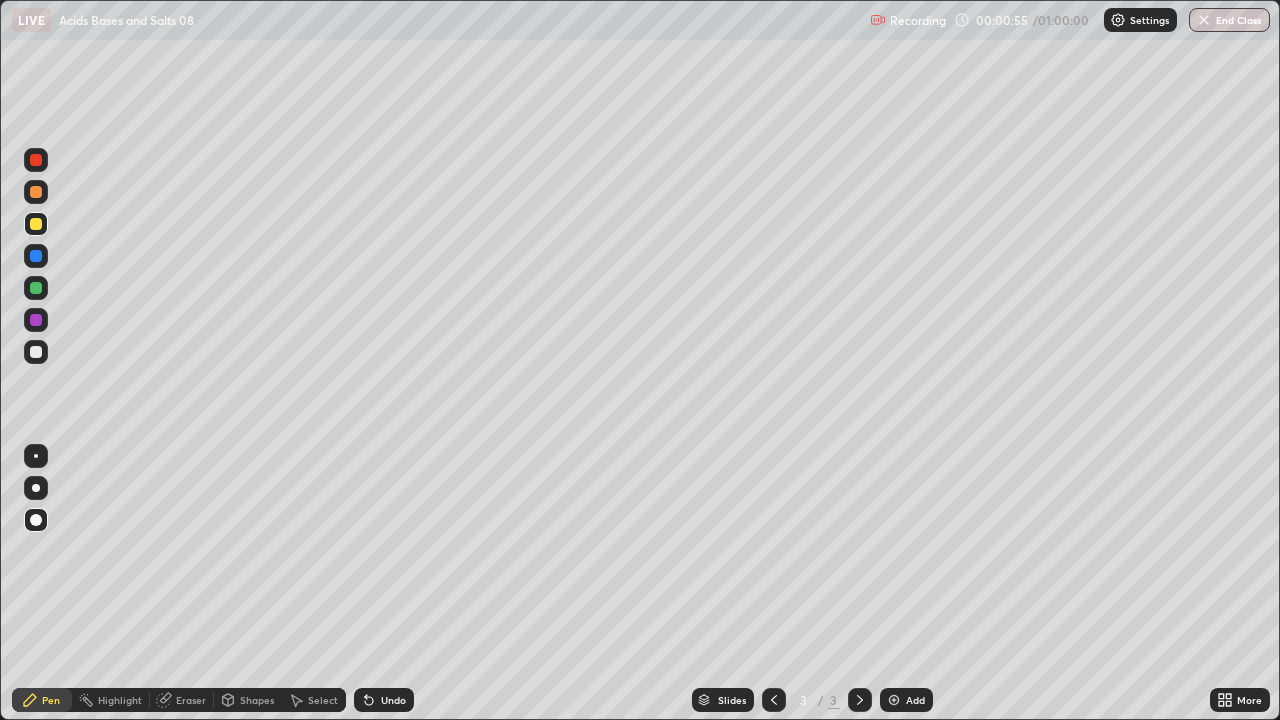 click at bounding box center [36, 352] 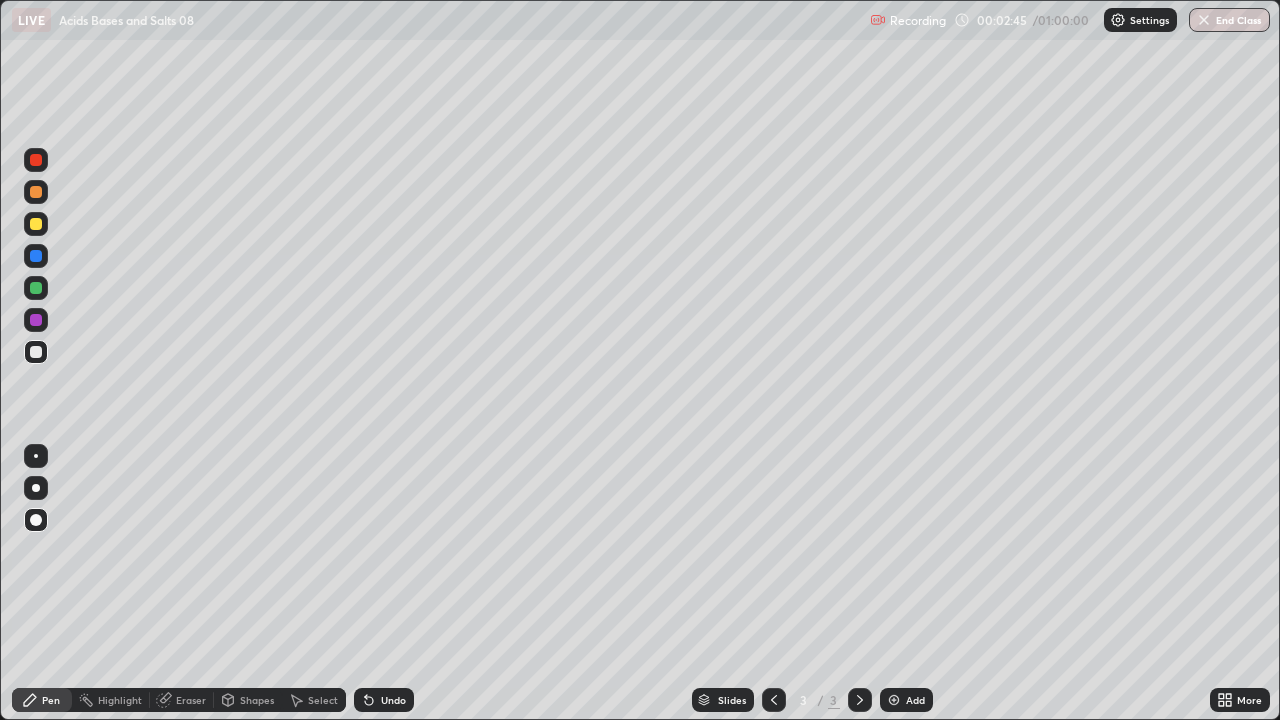 click at bounding box center [36, 352] 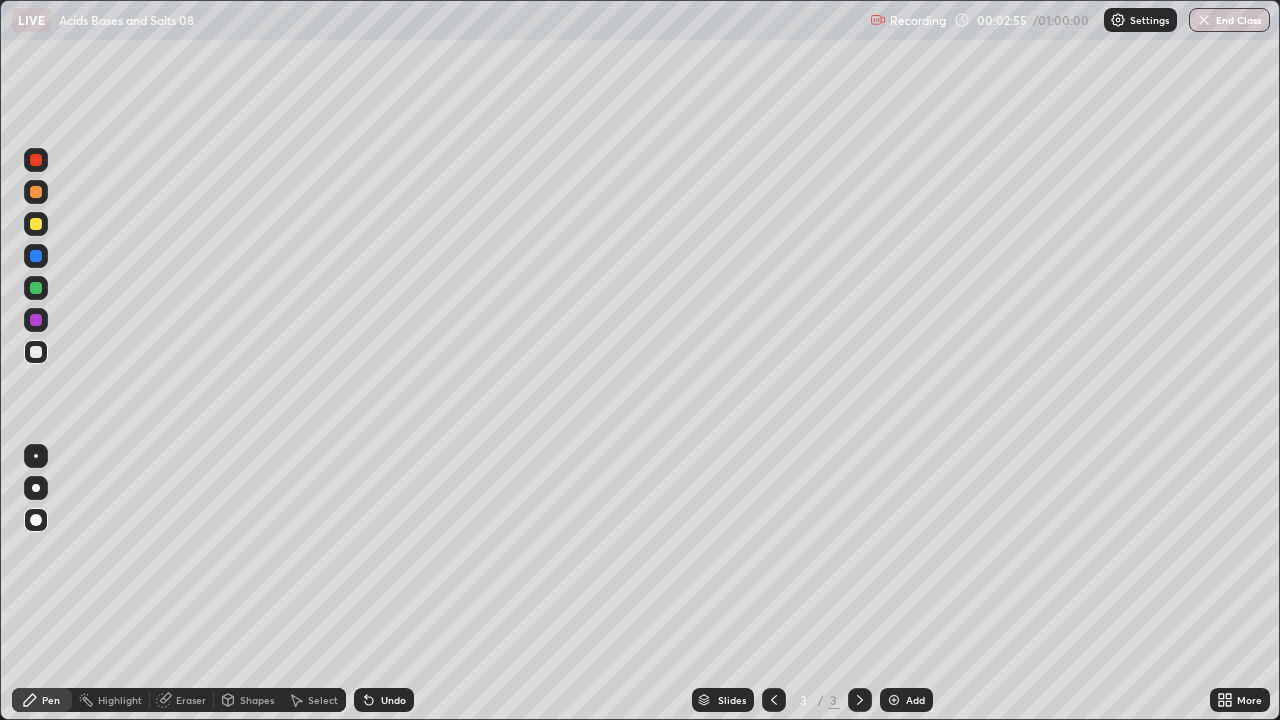 click at bounding box center (36, 224) 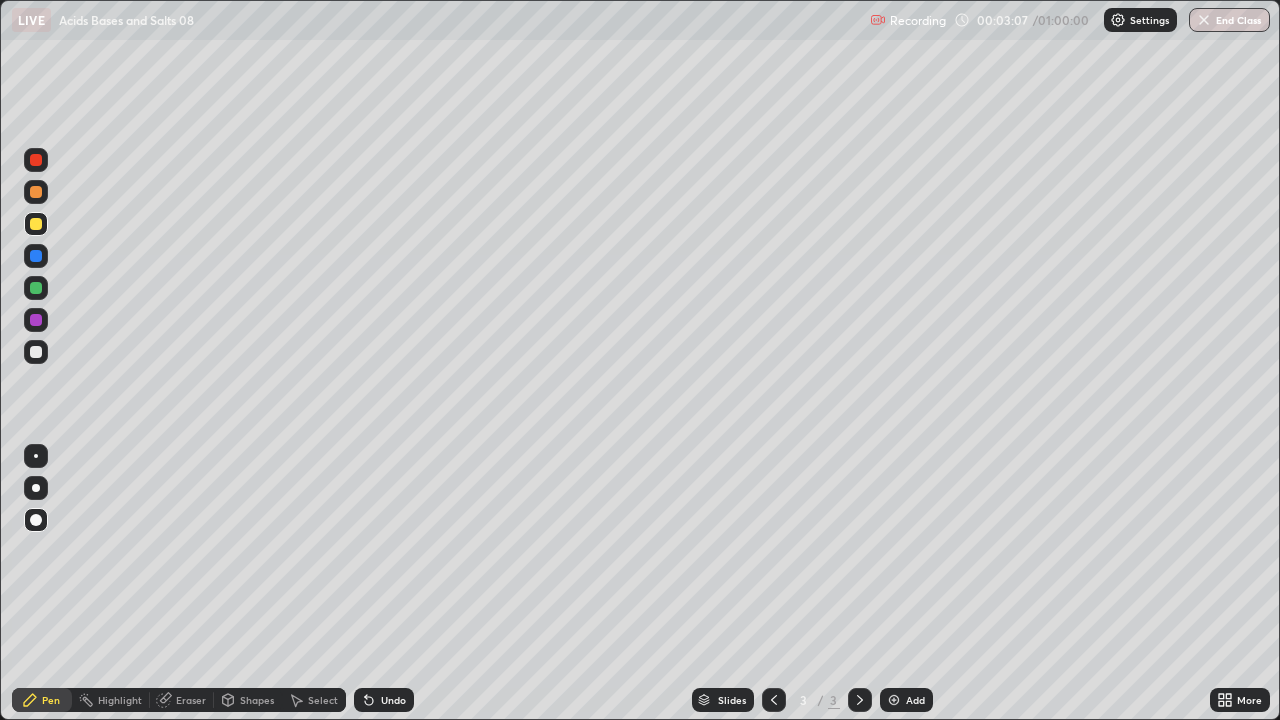 click at bounding box center [36, 288] 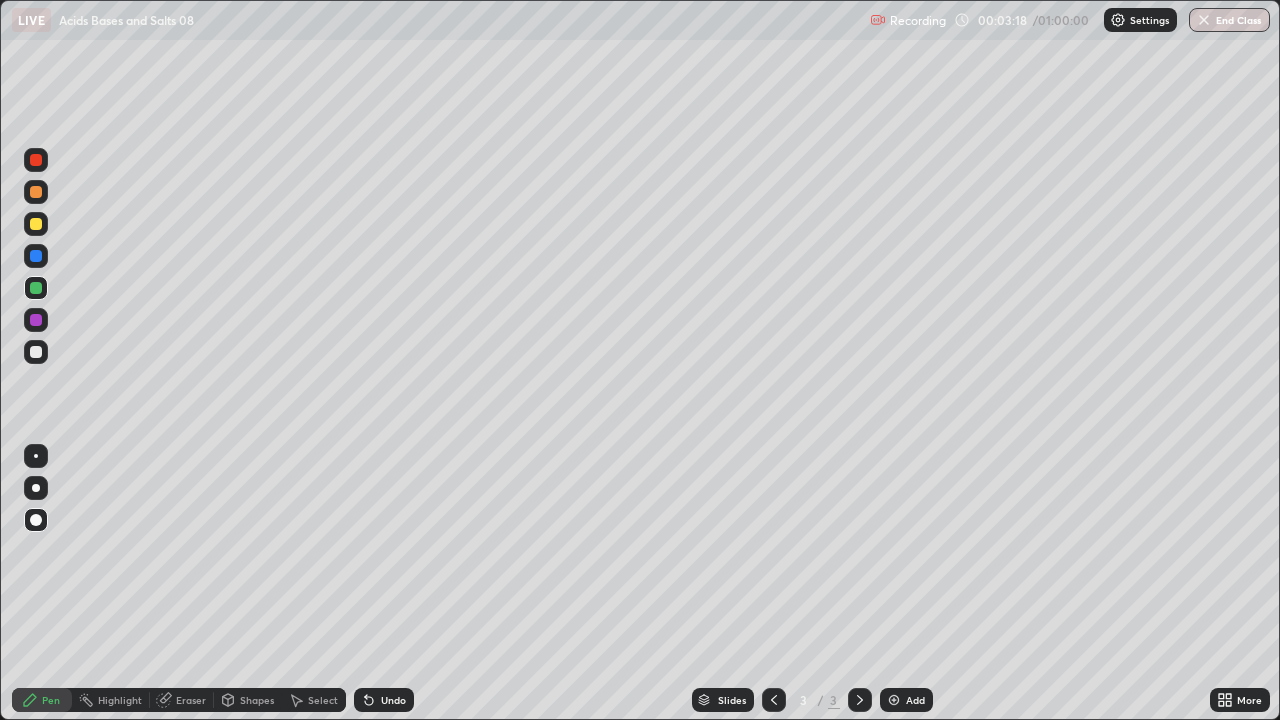 click at bounding box center [36, 352] 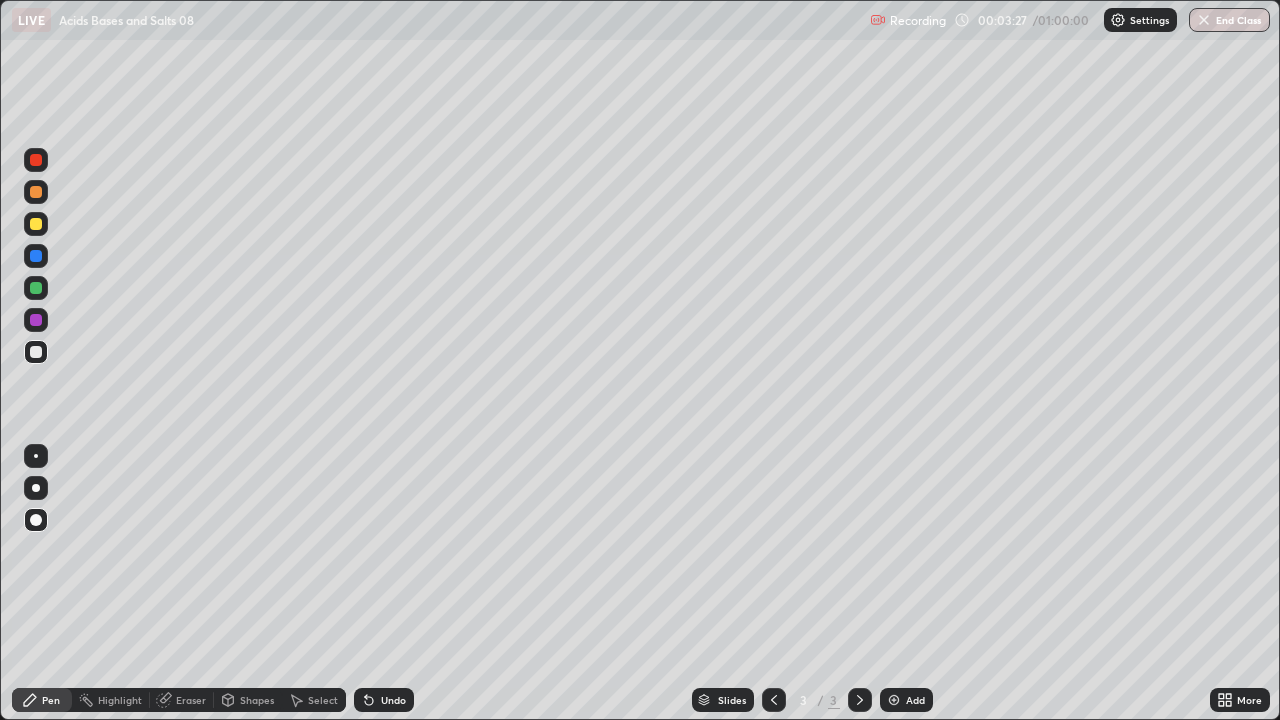 click at bounding box center (36, 352) 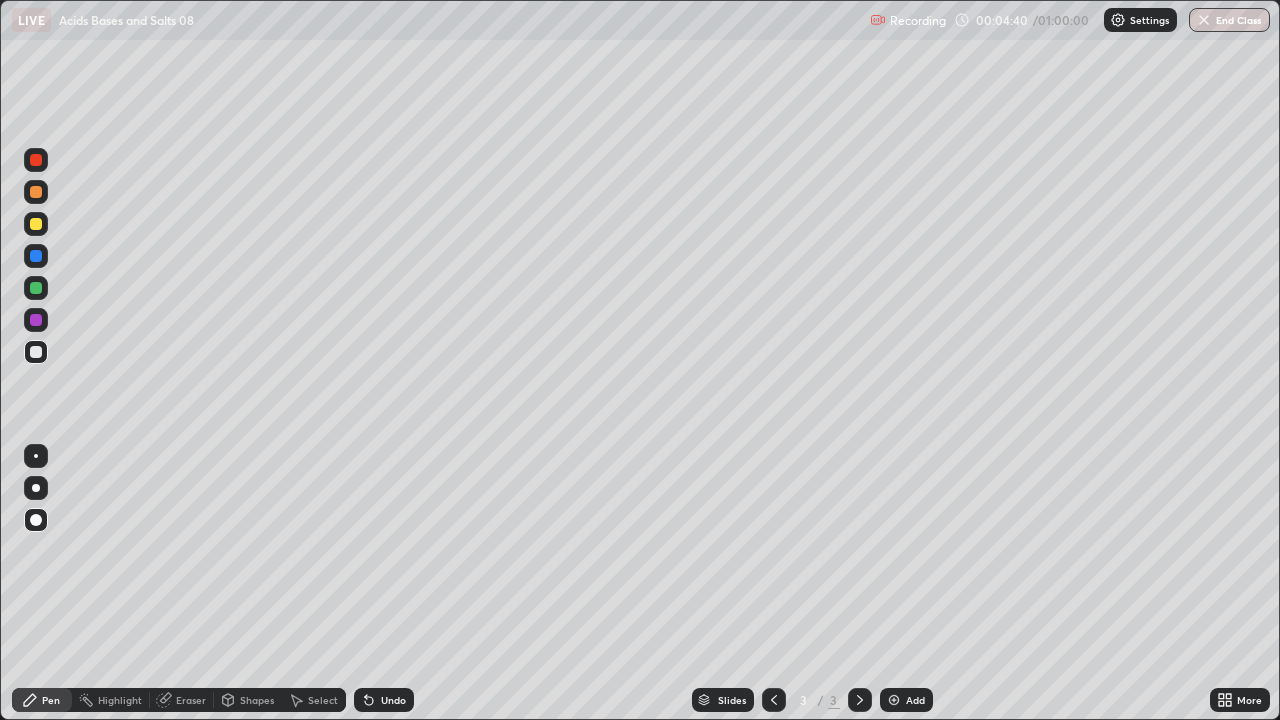 click at bounding box center (36, 288) 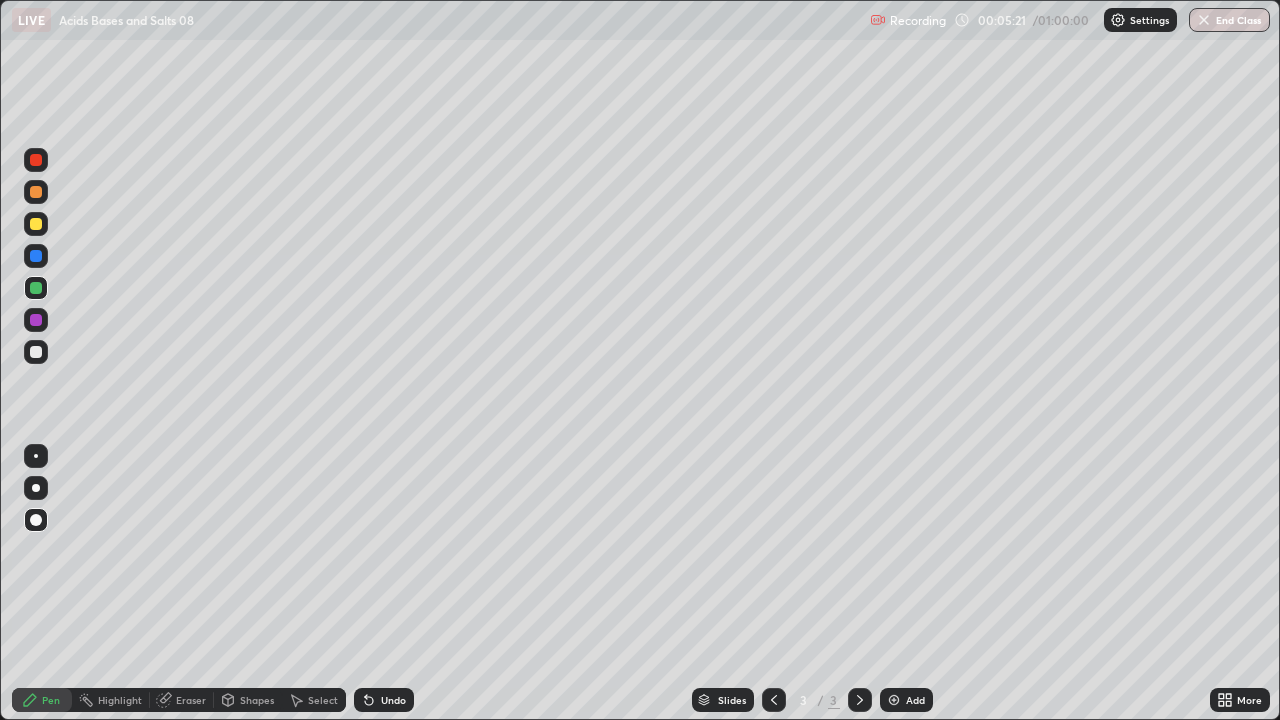 click at bounding box center [36, 320] 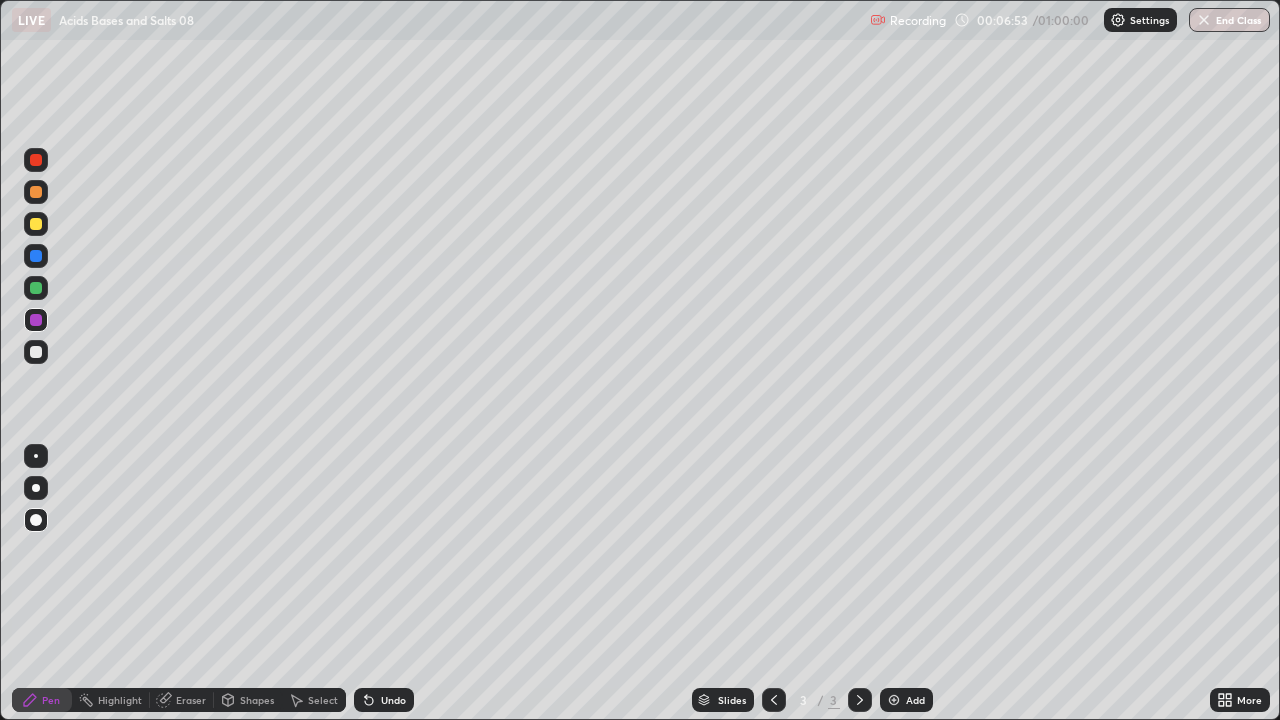 click at bounding box center [36, 352] 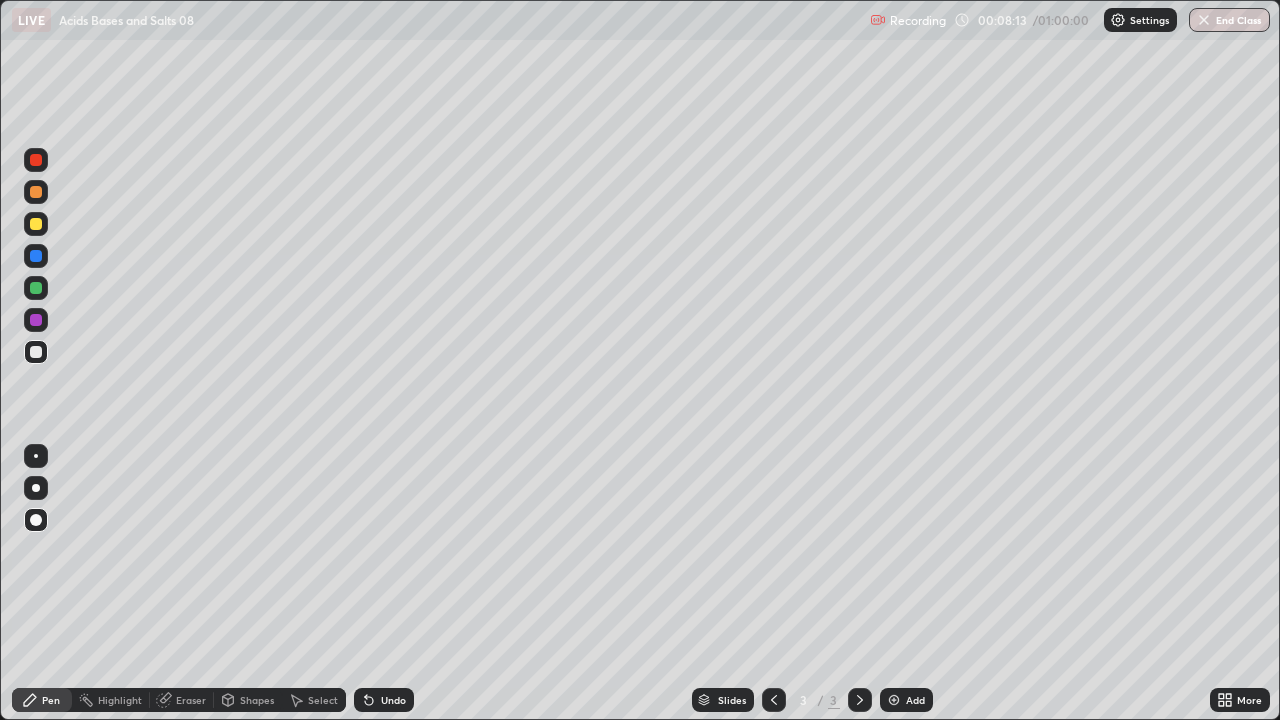 click on "Eraser" at bounding box center (191, 700) 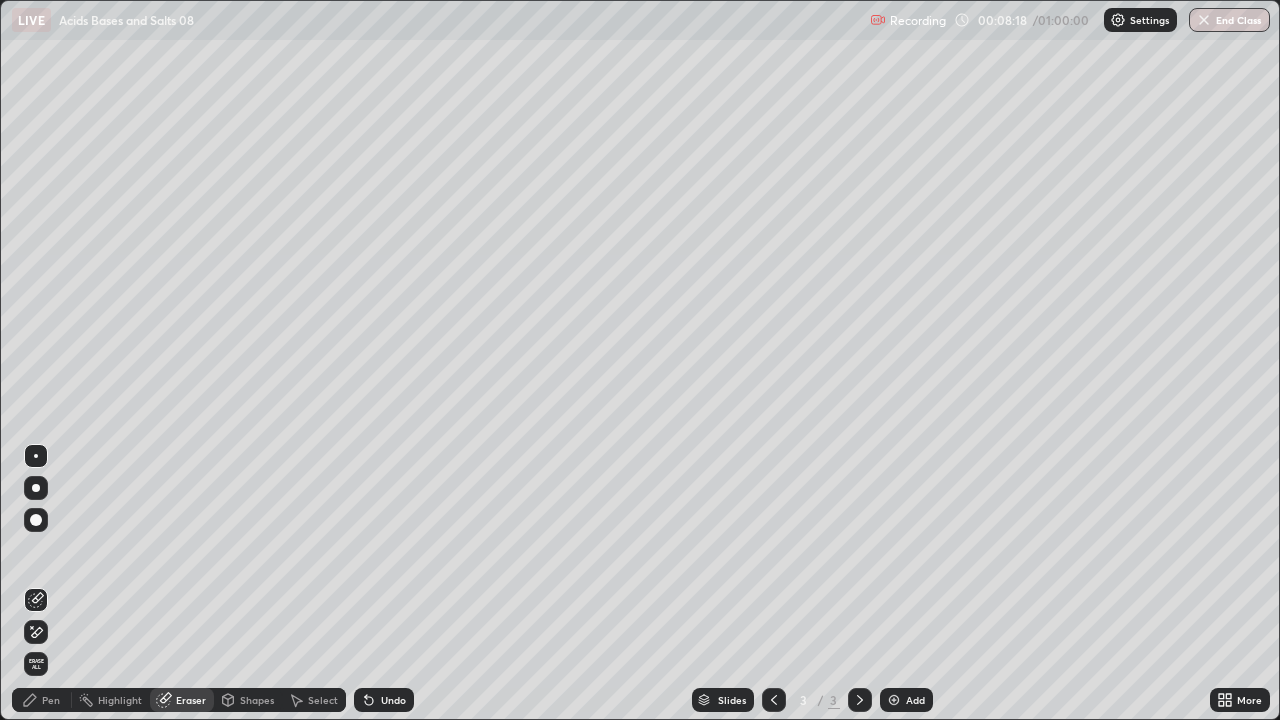 click on "Pen" at bounding box center (51, 700) 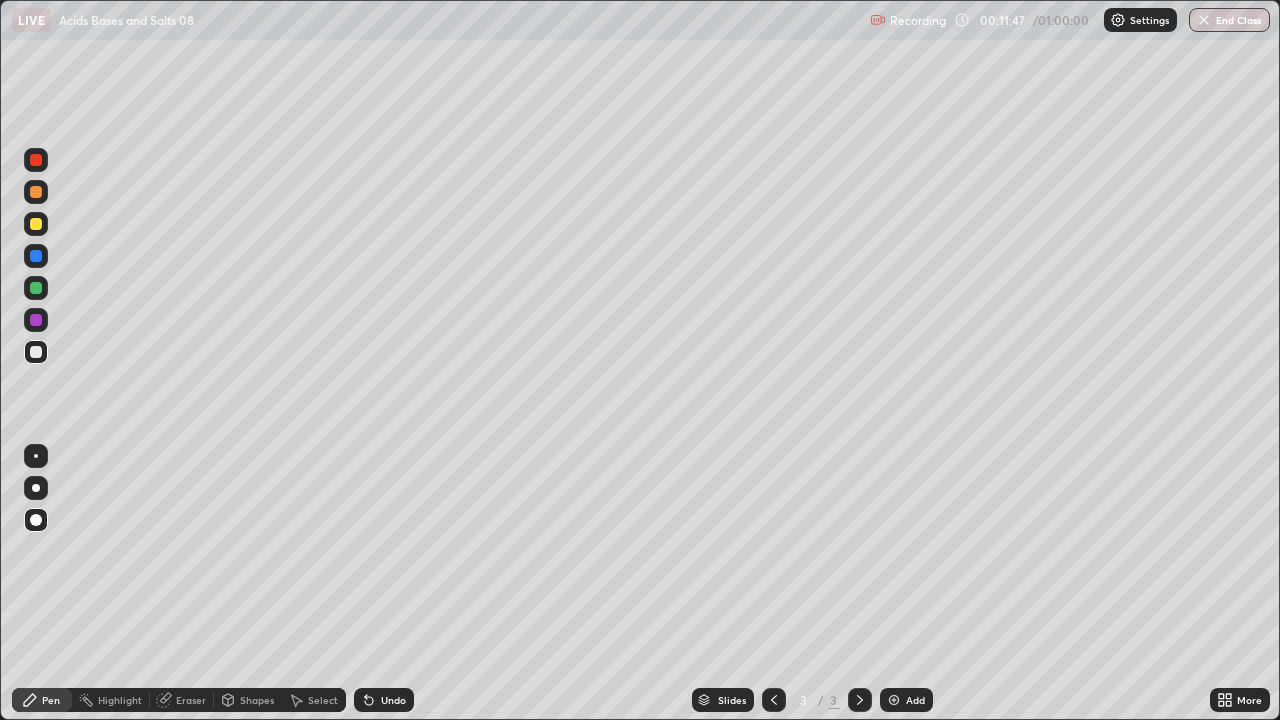 click at bounding box center (36, 352) 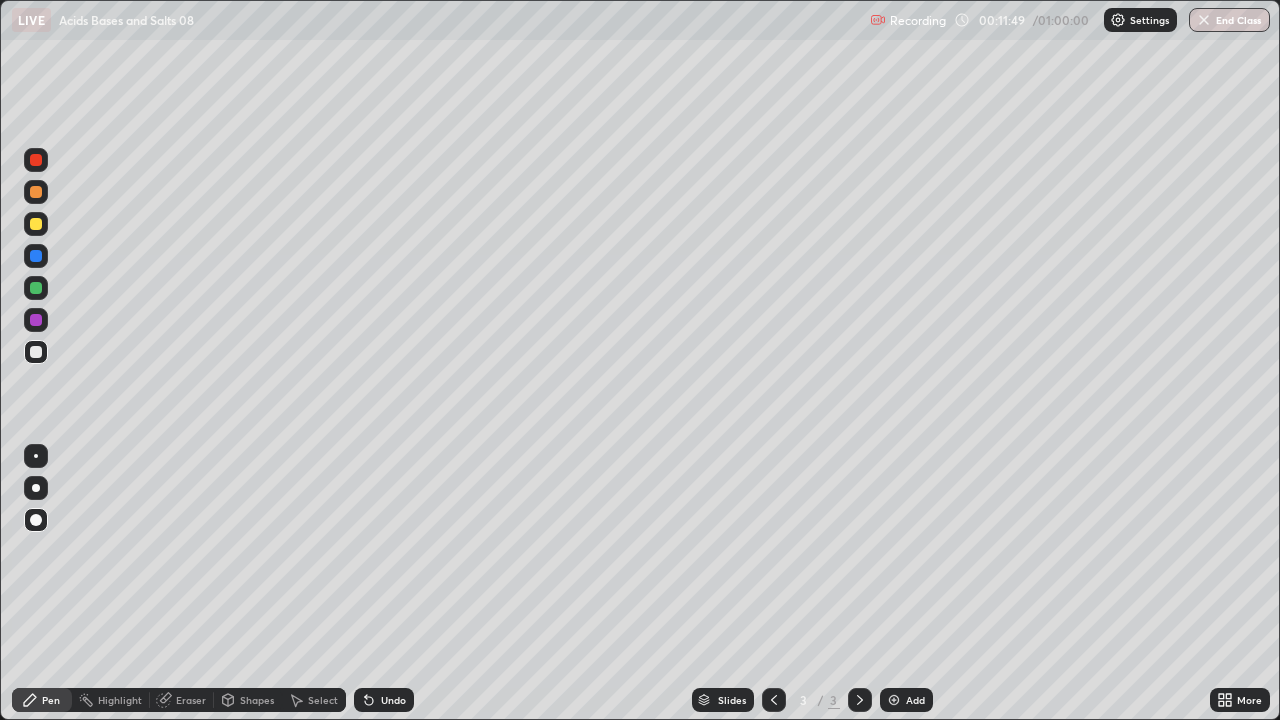 click at bounding box center [36, 288] 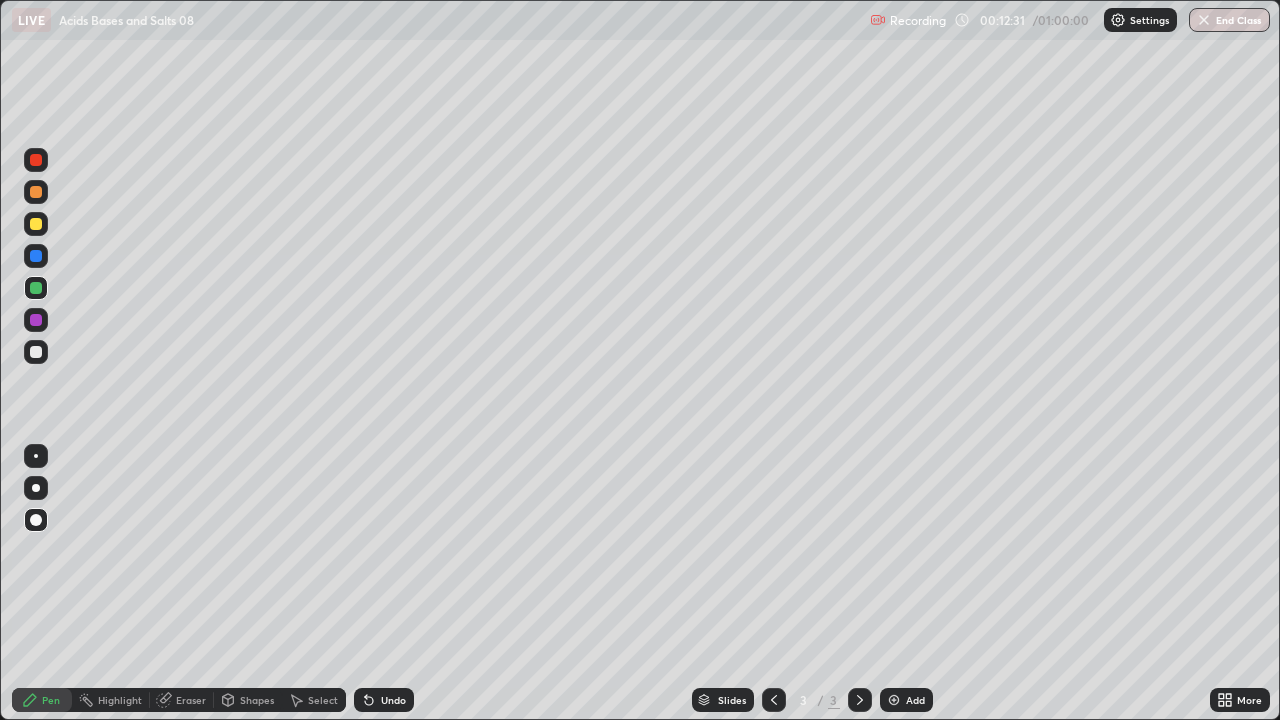 click at bounding box center [36, 352] 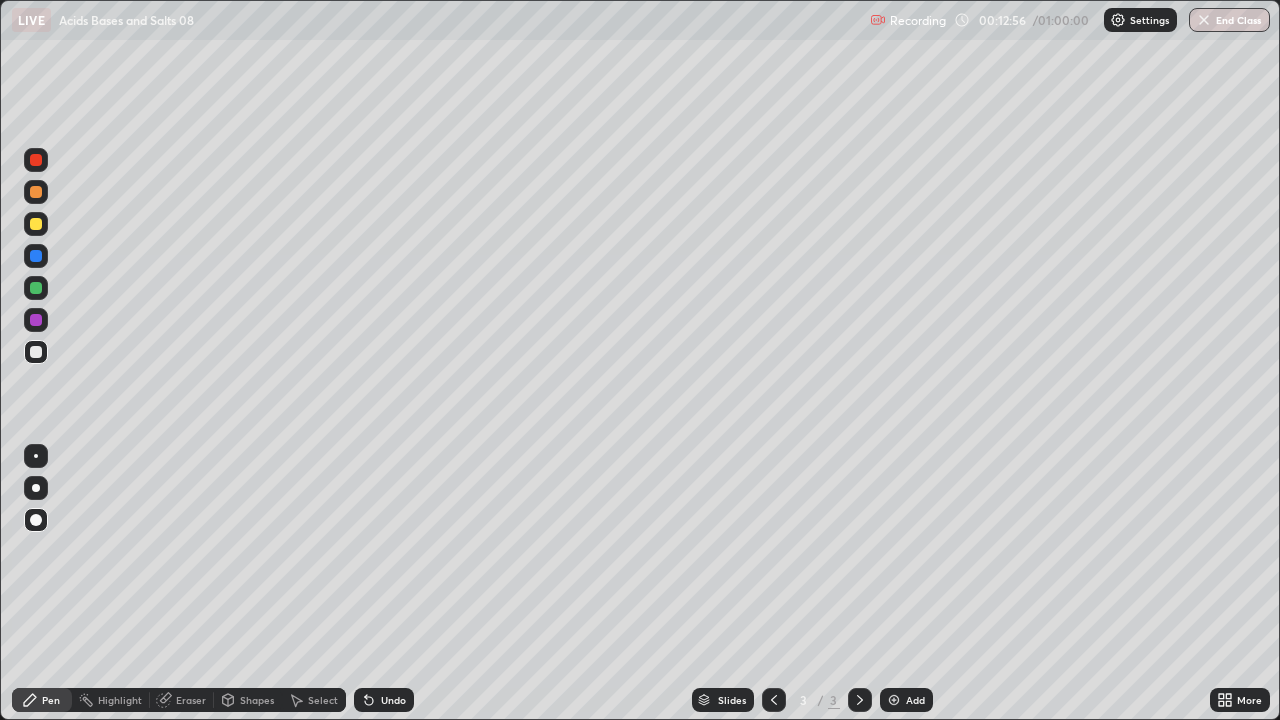 click at bounding box center [36, 320] 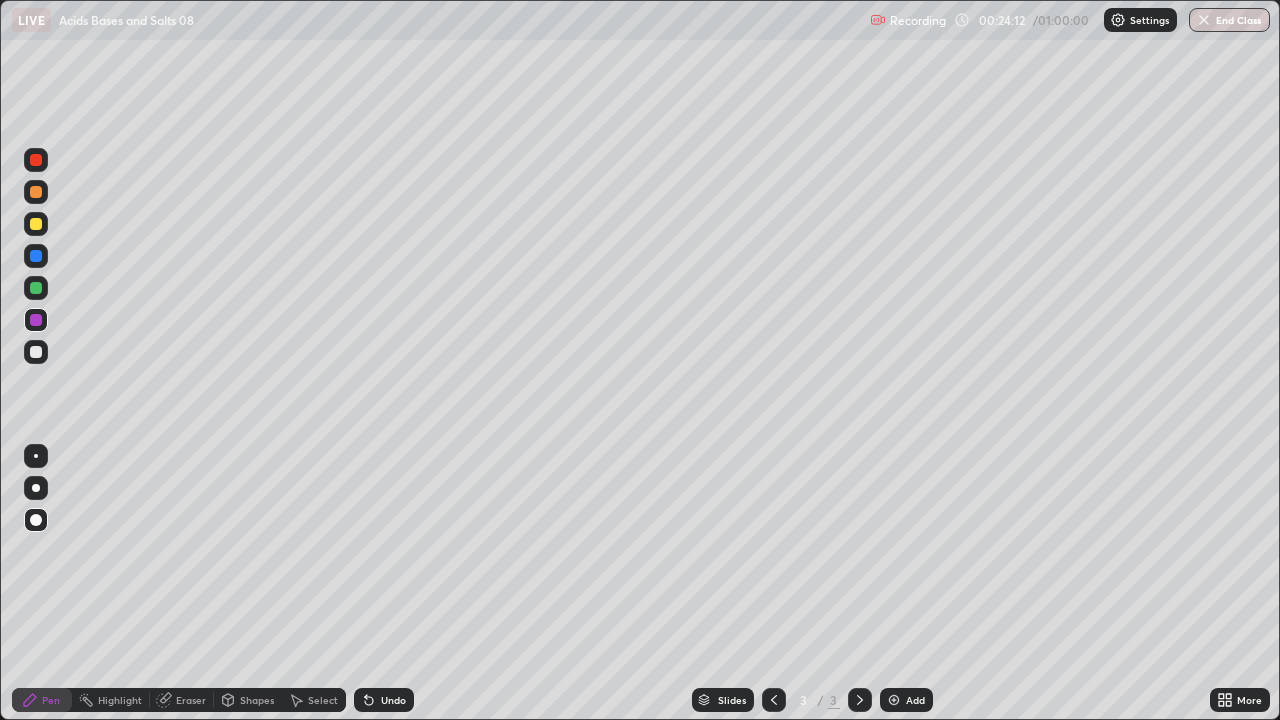click at bounding box center [36, 224] 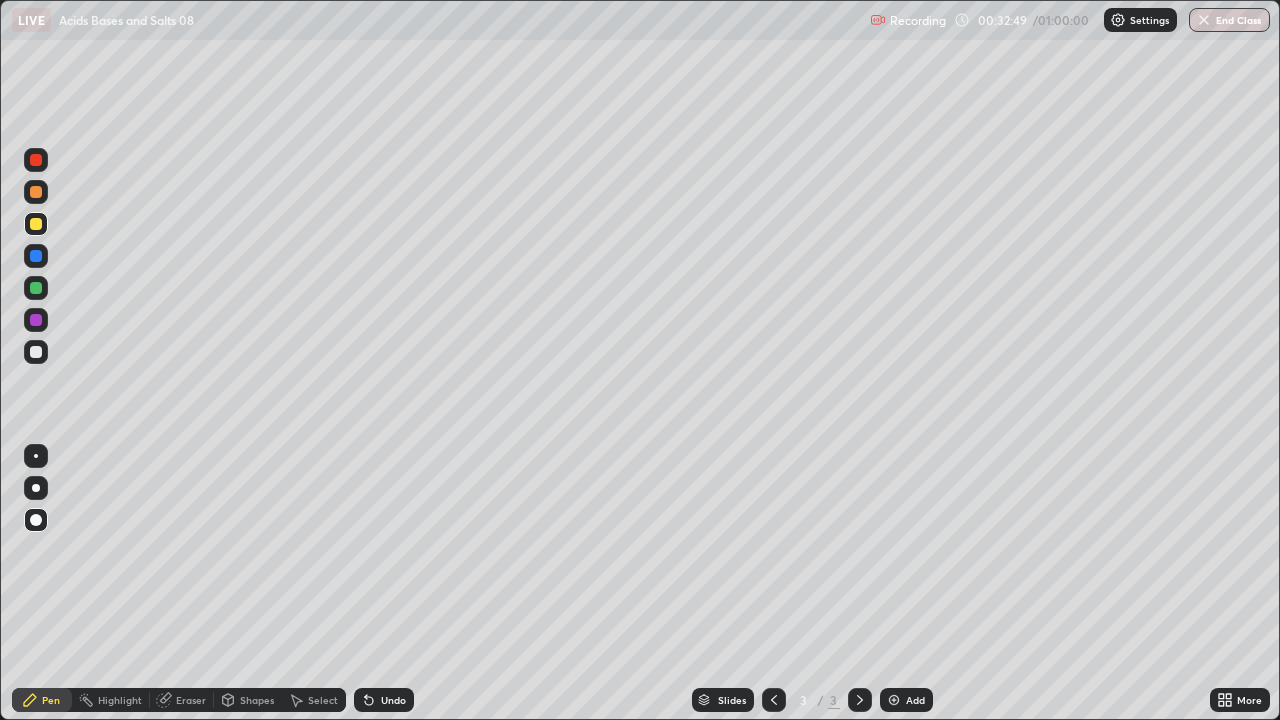 click at bounding box center [894, 700] 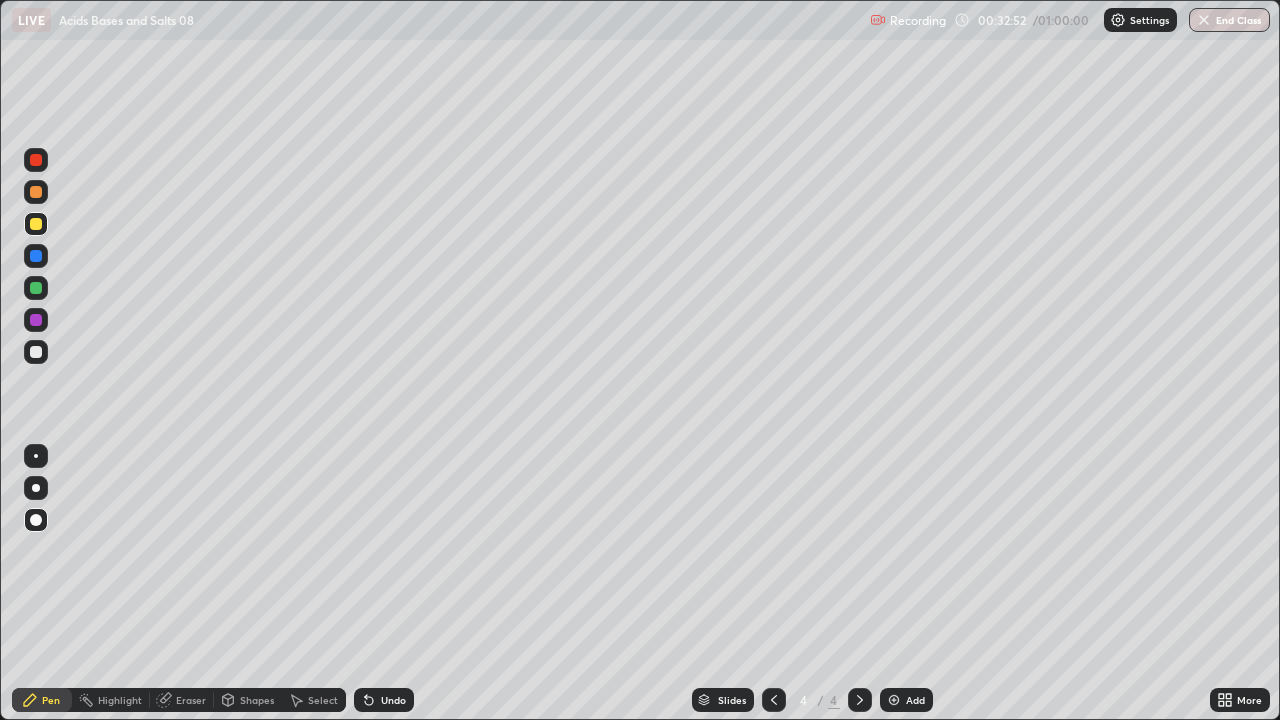 click at bounding box center [36, 224] 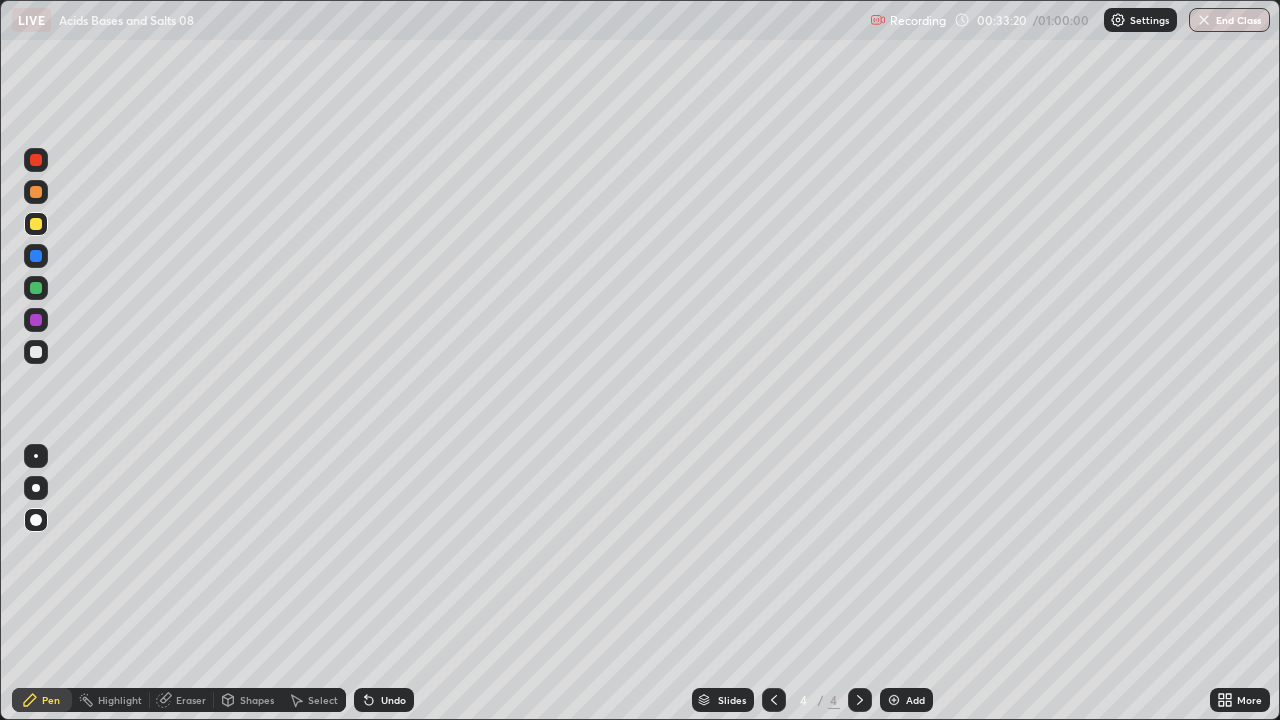 click at bounding box center [36, 352] 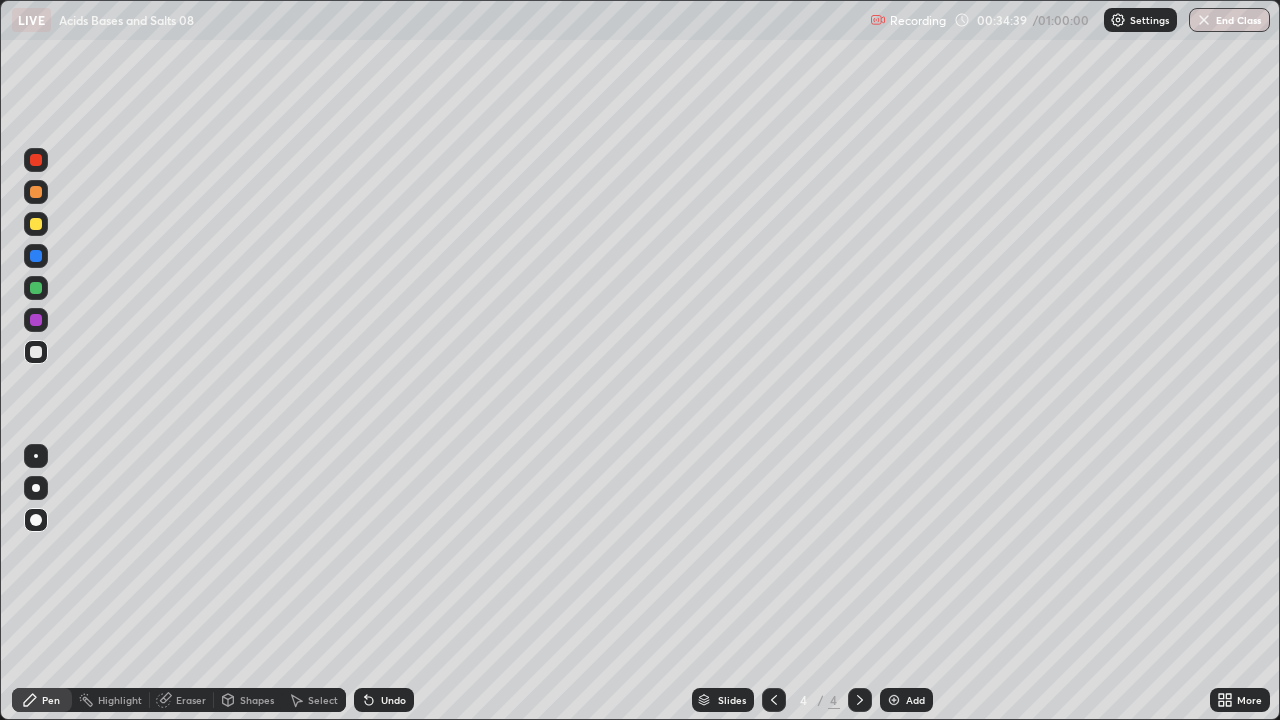 click at bounding box center (36, 320) 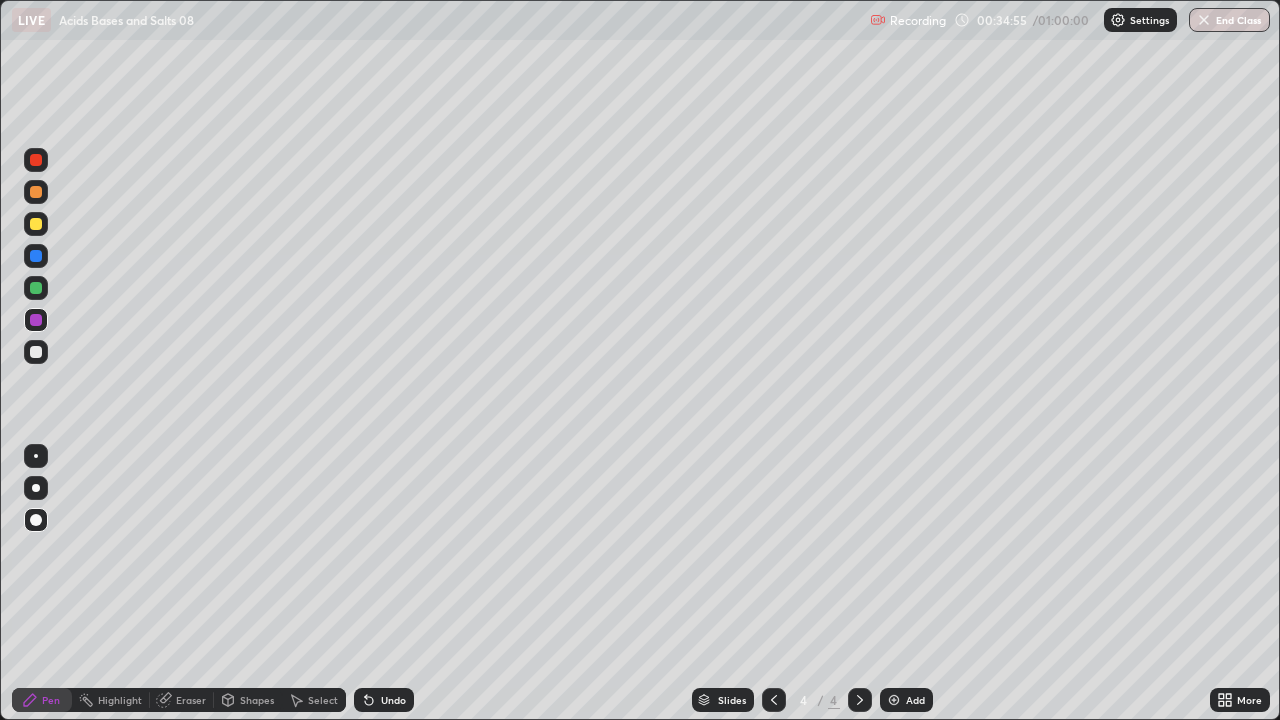 click at bounding box center (36, 320) 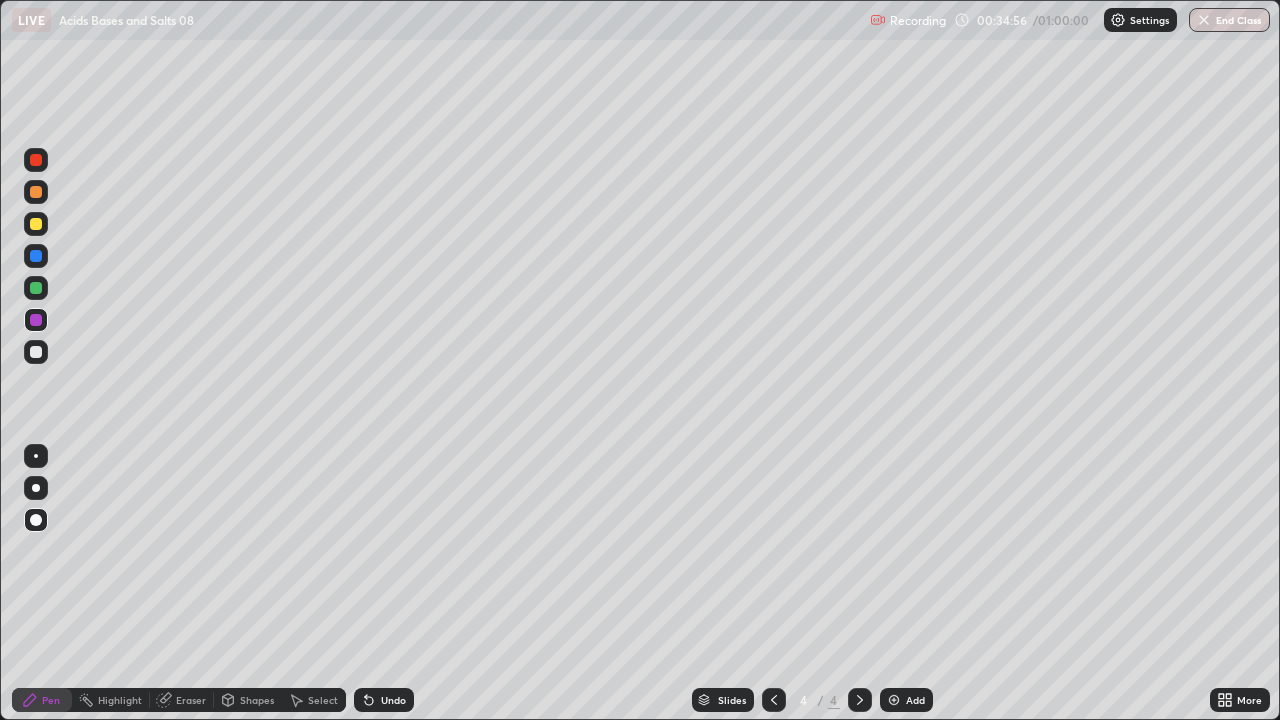 click at bounding box center [36, 288] 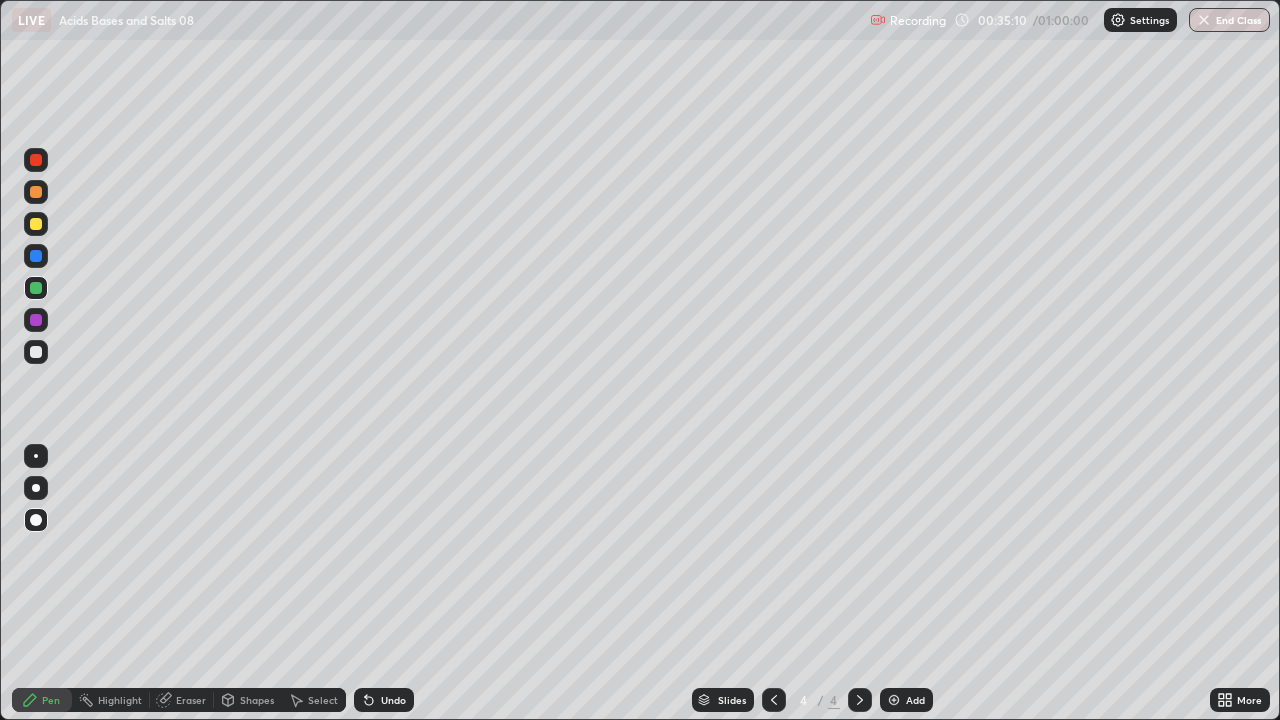 click at bounding box center (36, 320) 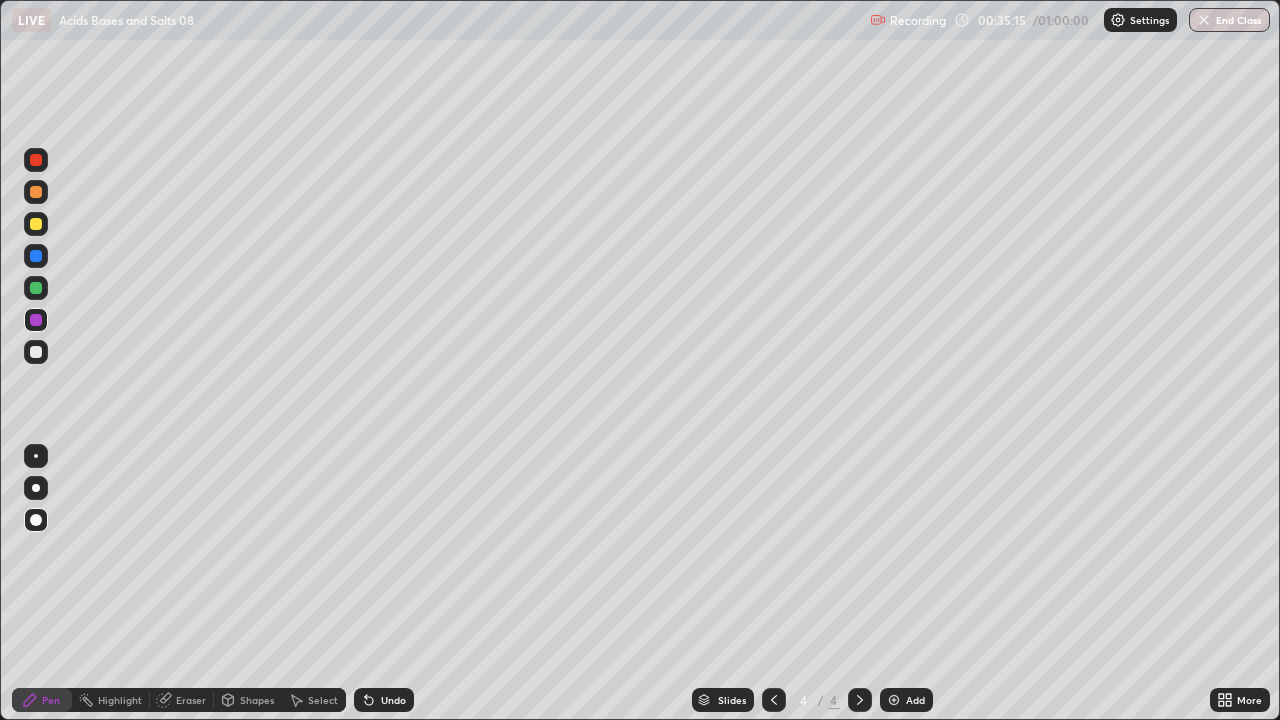 click on "Eraser" at bounding box center (191, 700) 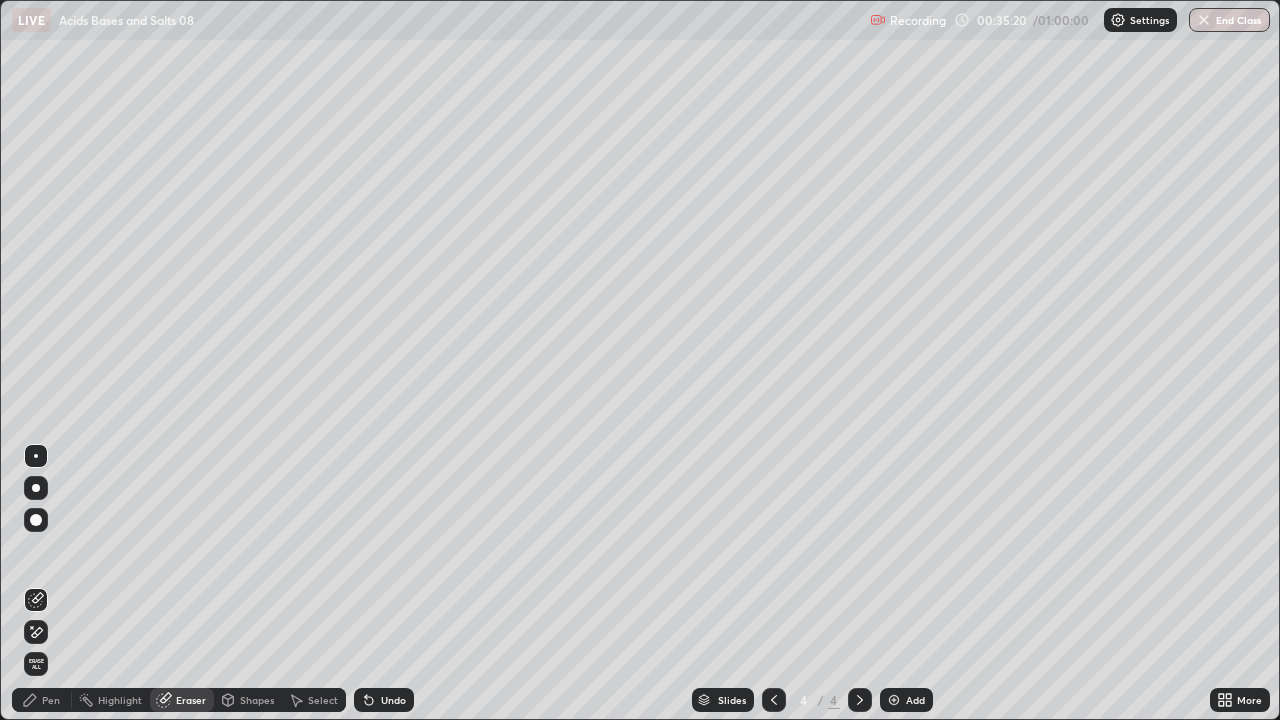 click on "Pen" at bounding box center (42, 700) 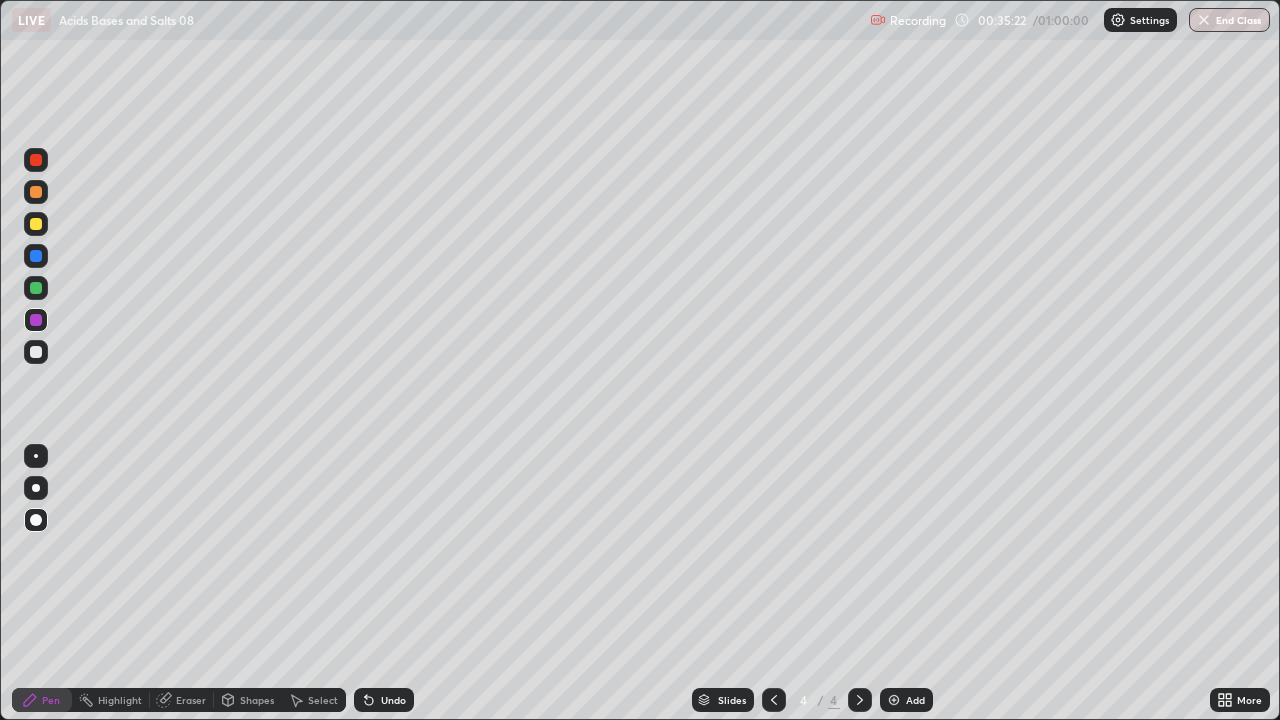 click at bounding box center [36, 320] 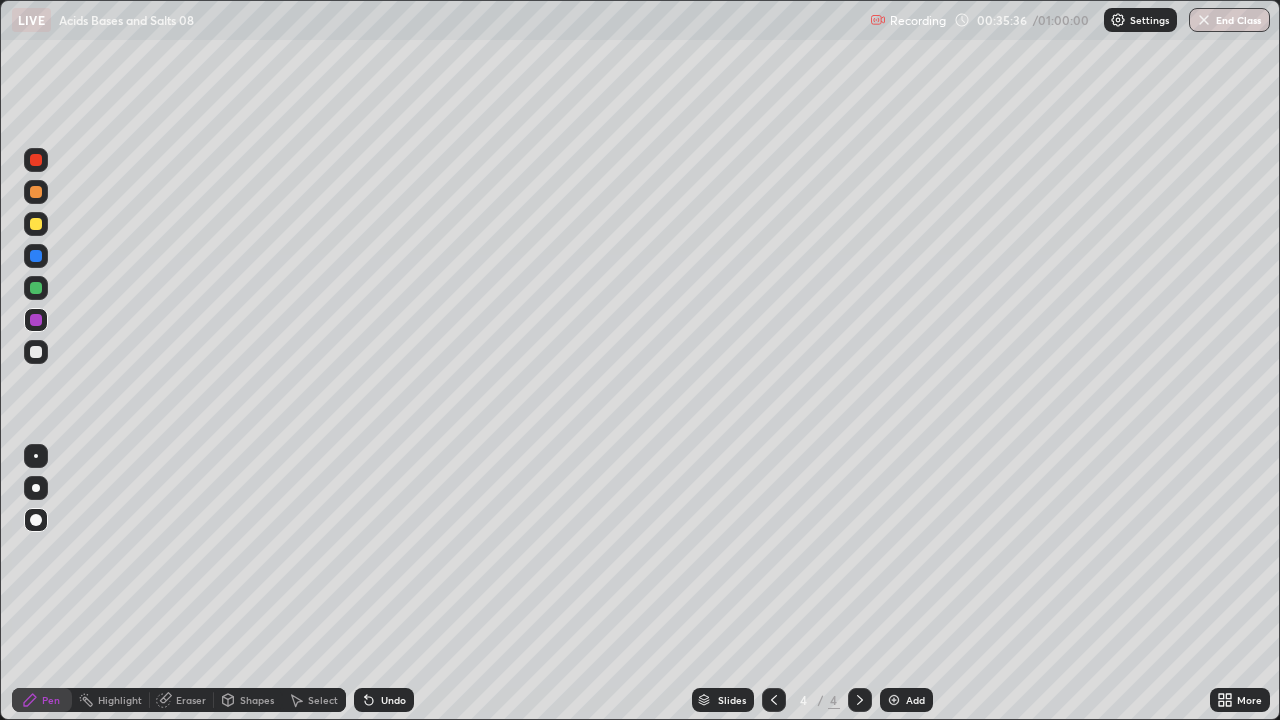 click at bounding box center [36, 352] 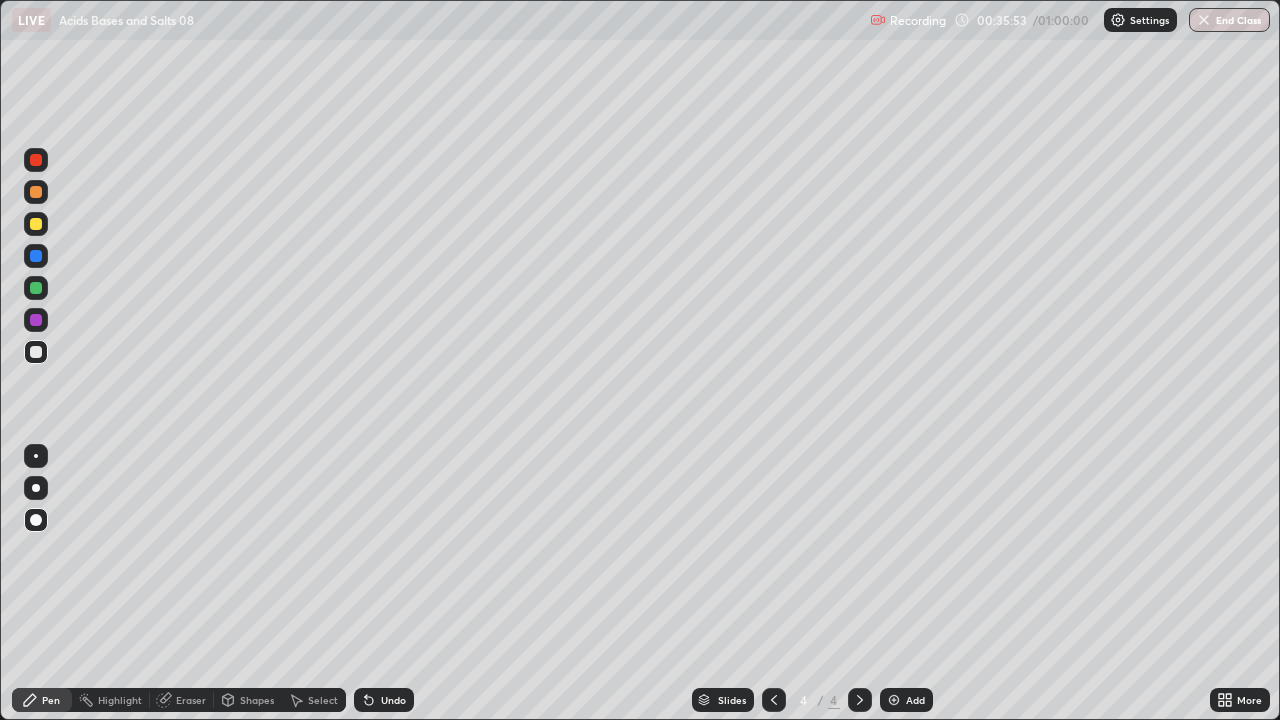 click at bounding box center (36, 224) 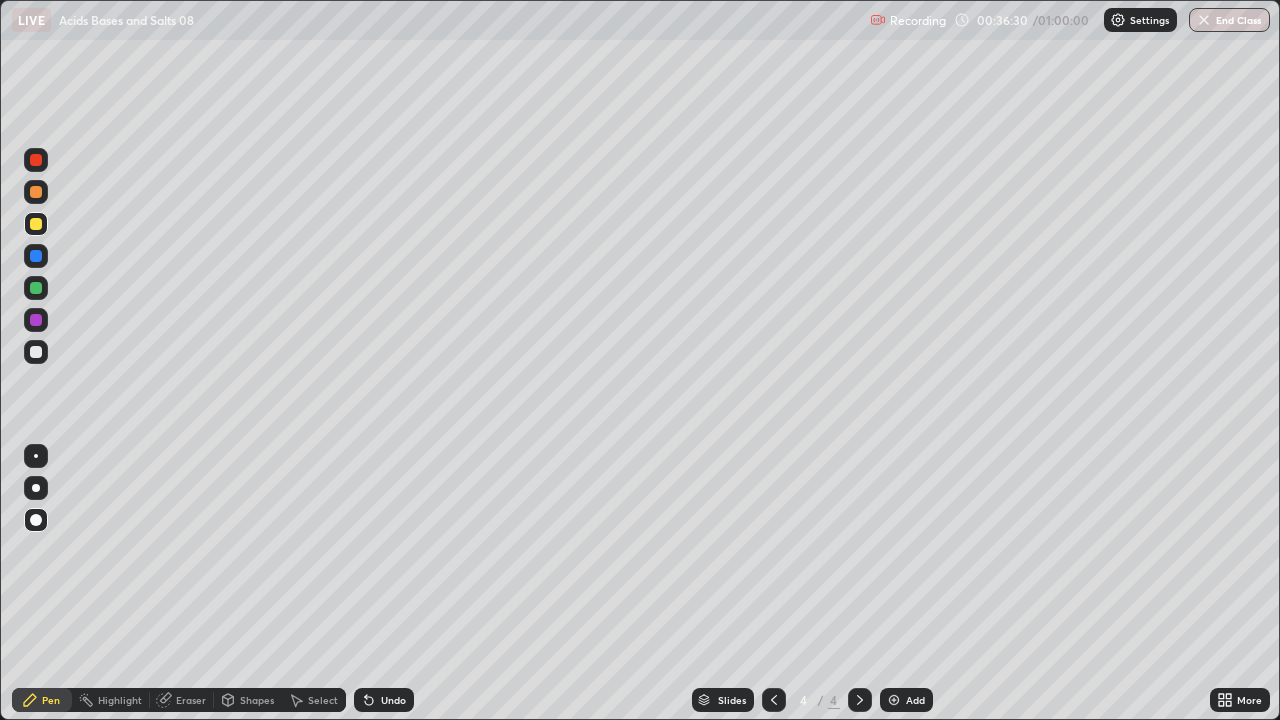 click at bounding box center [36, 352] 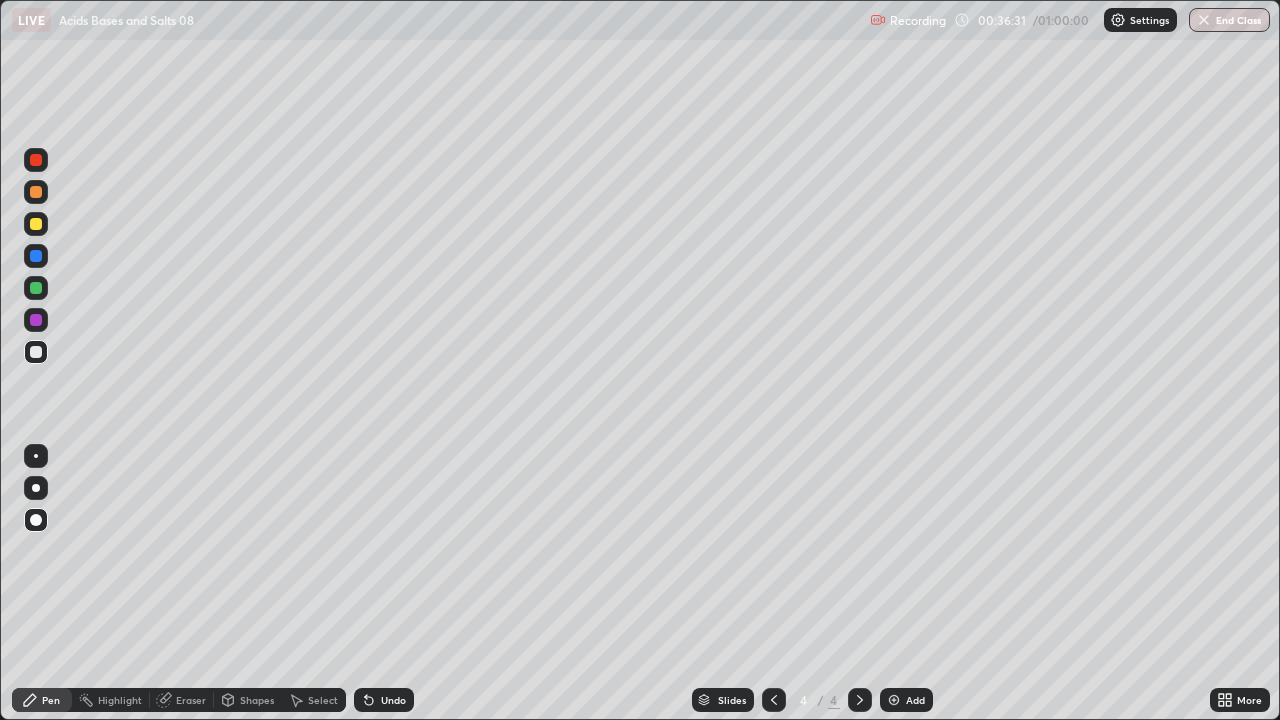click at bounding box center [36, 288] 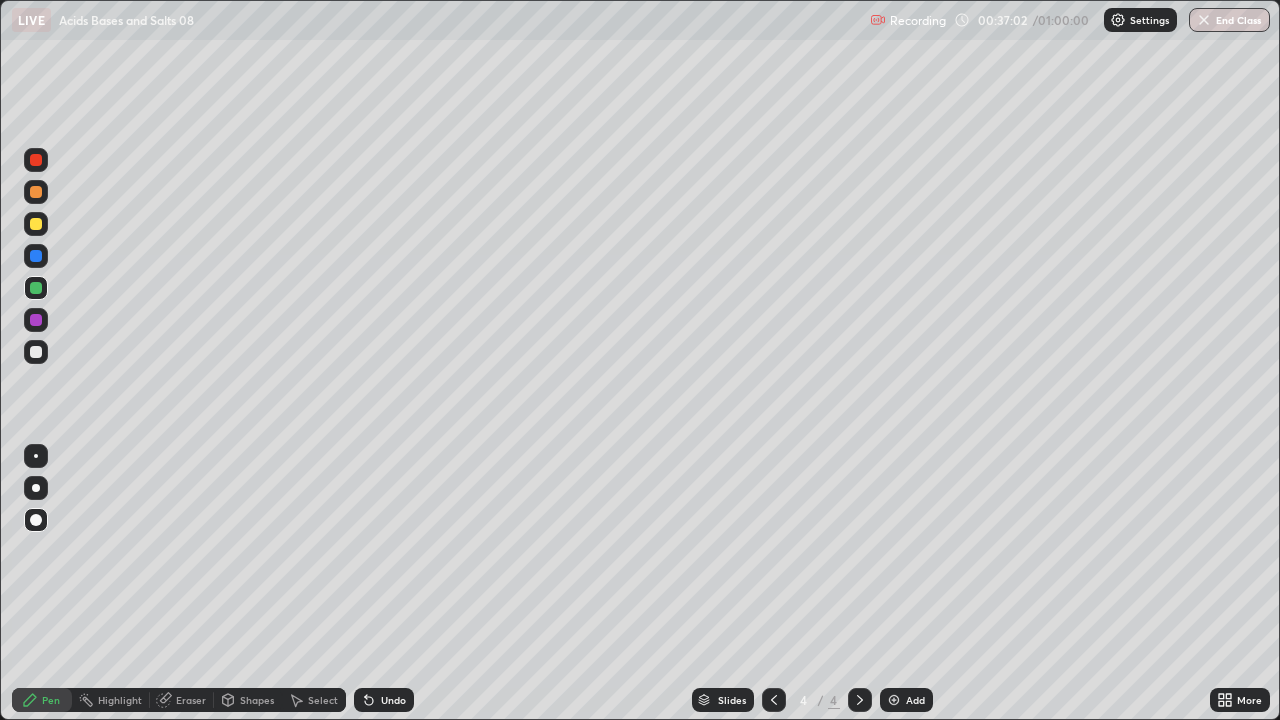 click at bounding box center [36, 352] 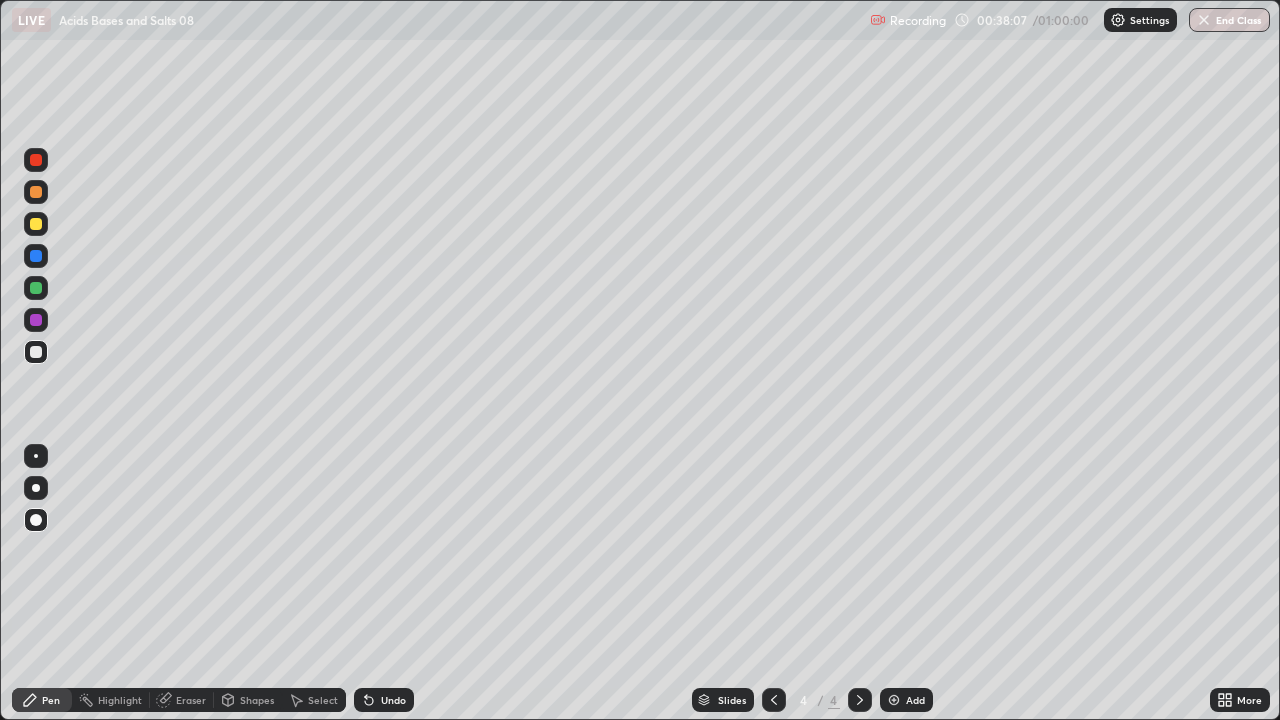 click at bounding box center (36, 224) 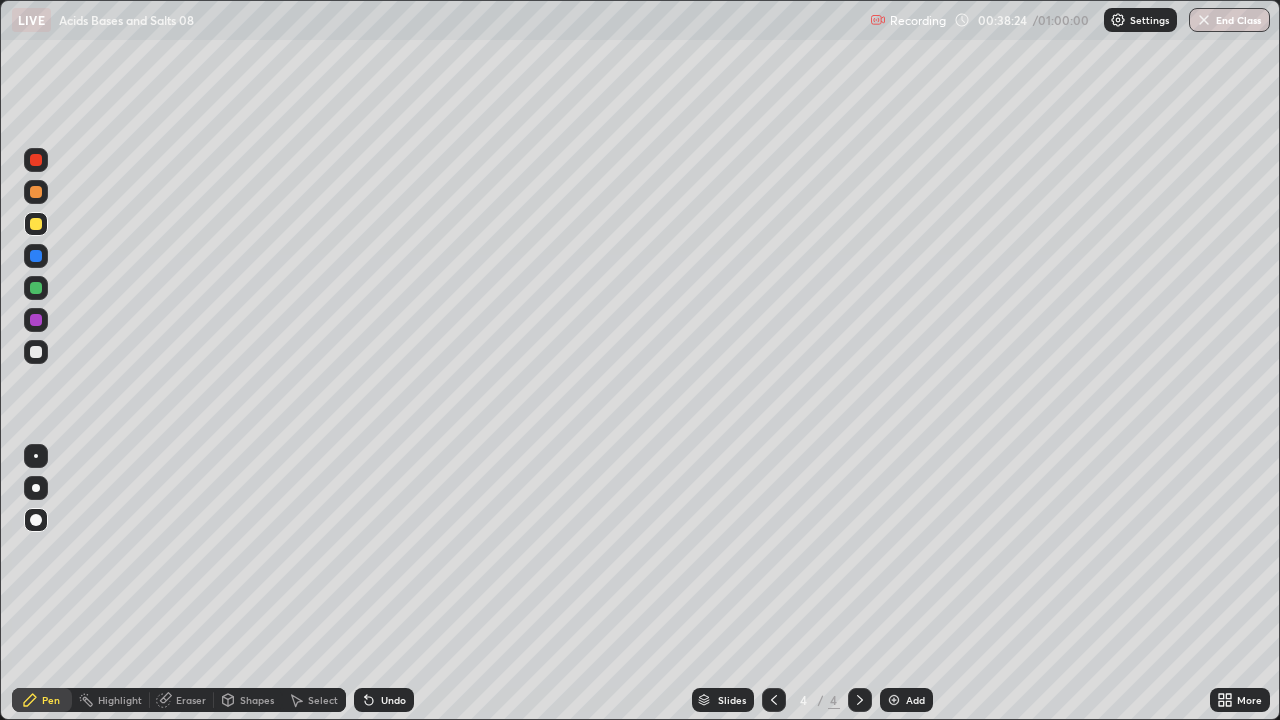 click on "Eraser" at bounding box center (182, 700) 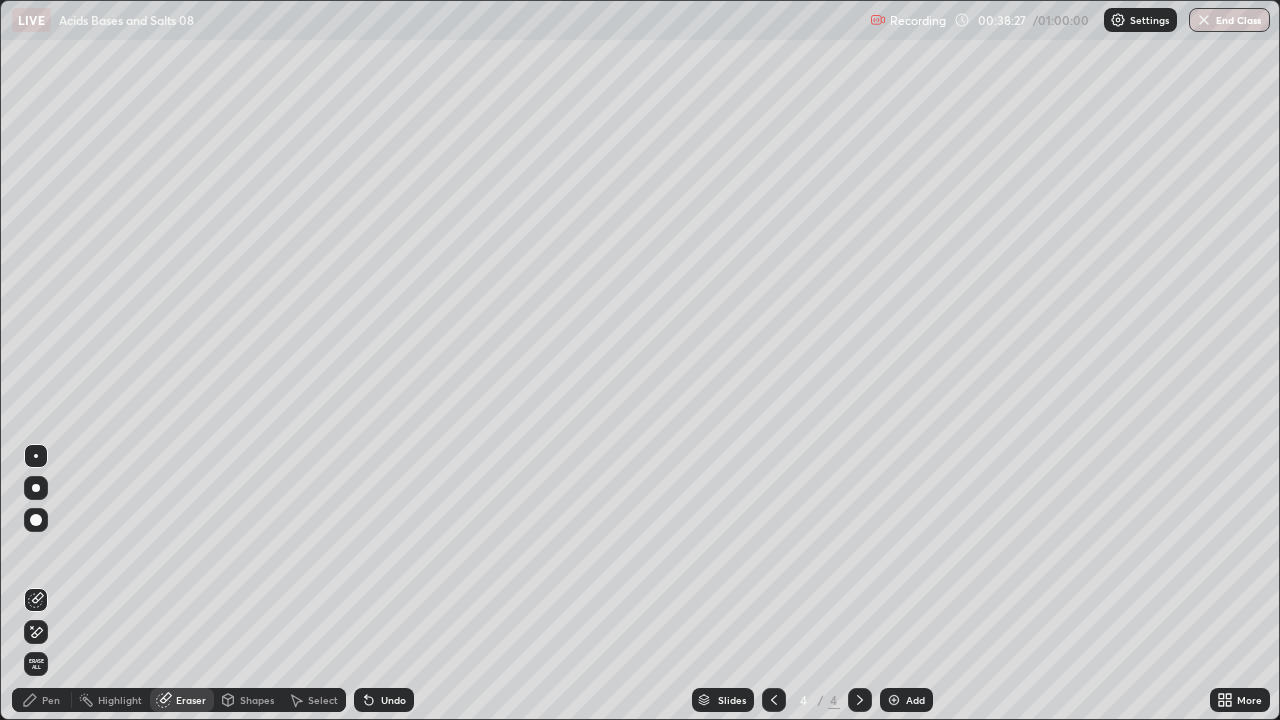 click on "Pen" at bounding box center (51, 700) 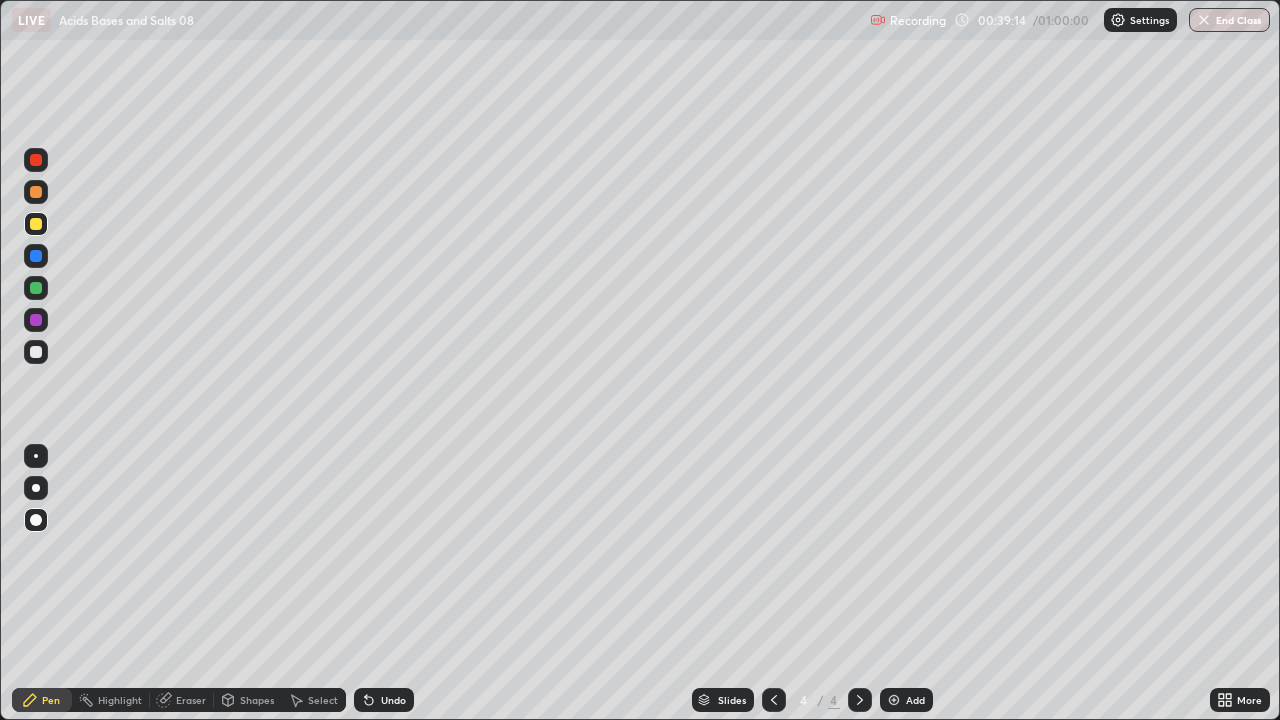 click on "Eraser" at bounding box center (182, 700) 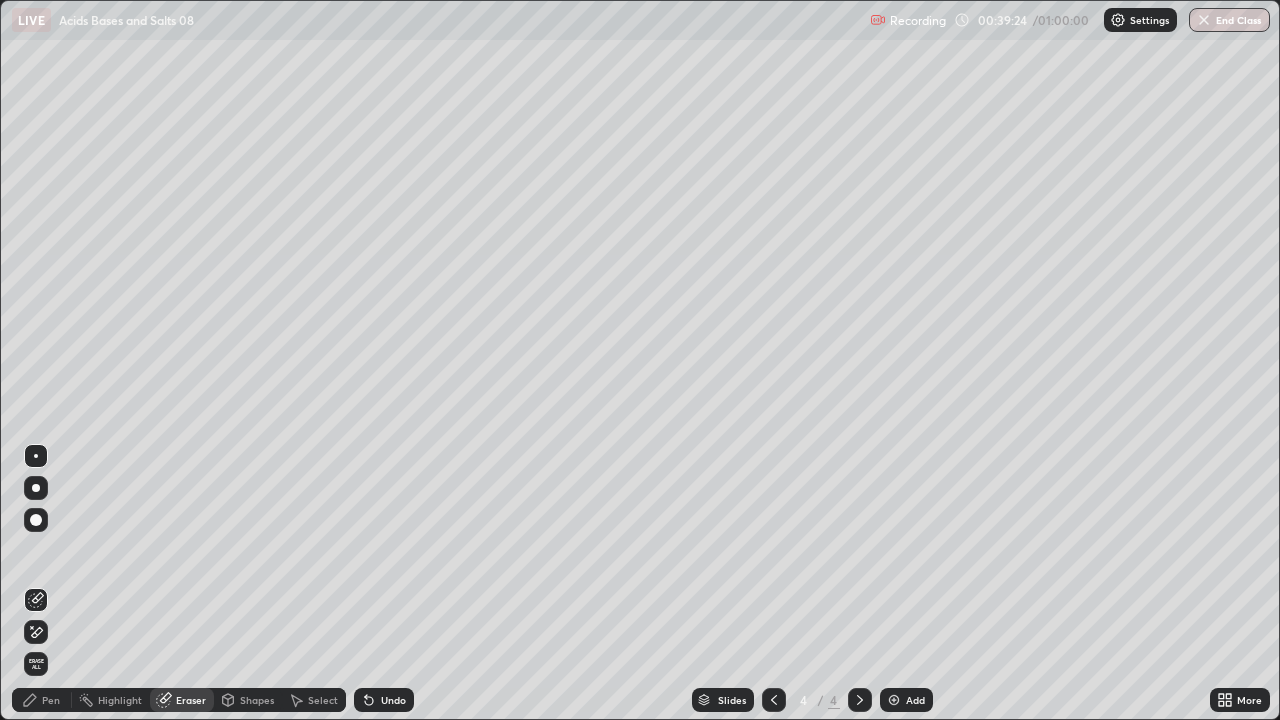 click on "Select" at bounding box center (323, 700) 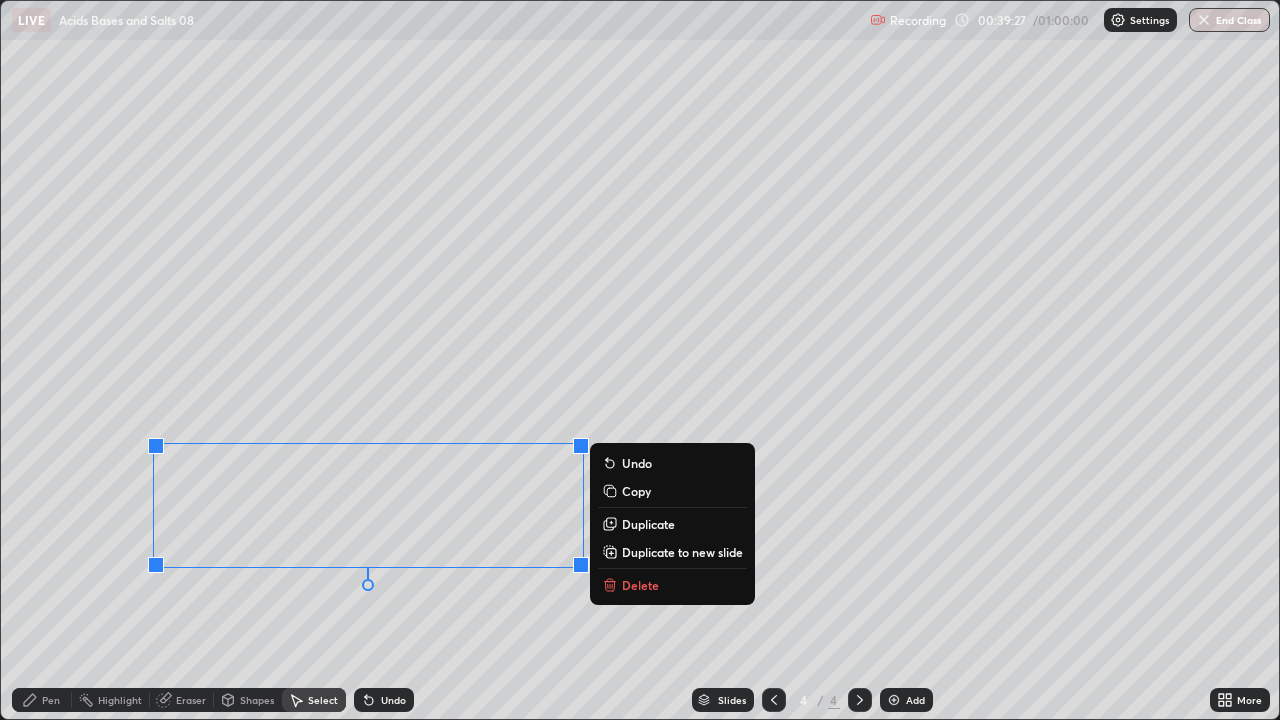 click on "0 ° Undo Copy Duplicate Duplicate to new slide Delete" at bounding box center [640, 360] 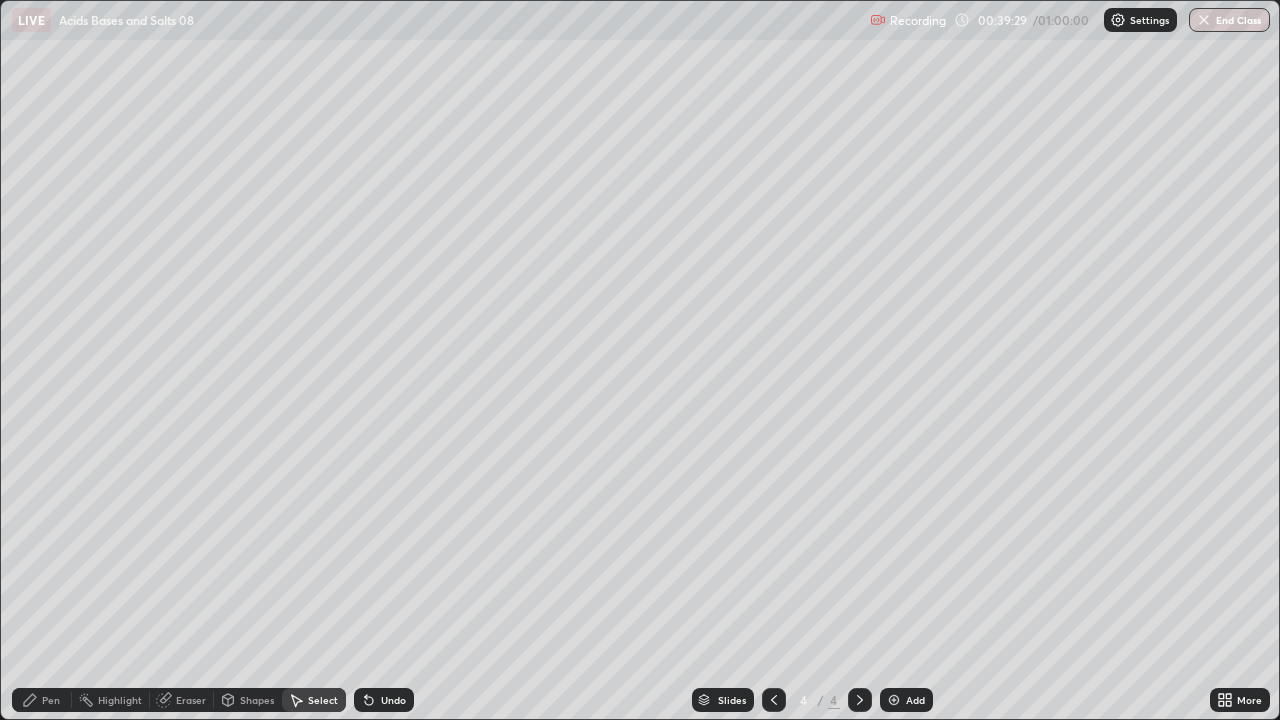click on "Pen" at bounding box center (51, 700) 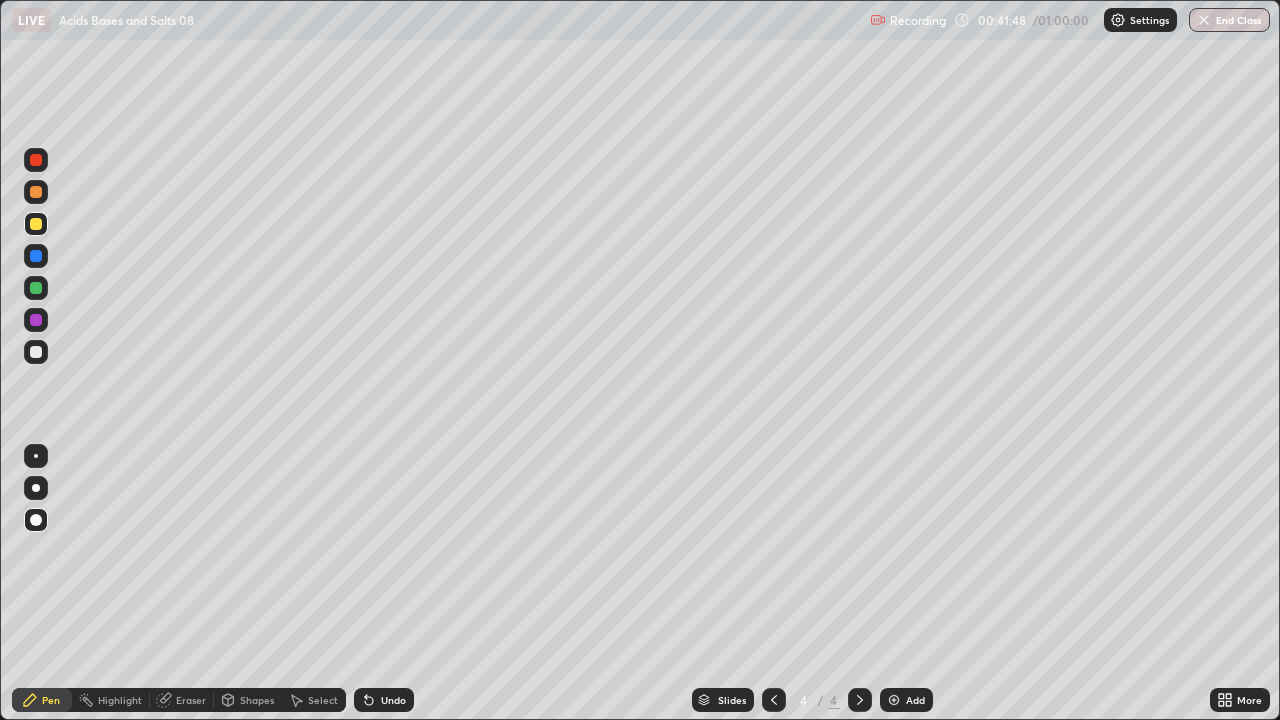 click at bounding box center [36, 320] 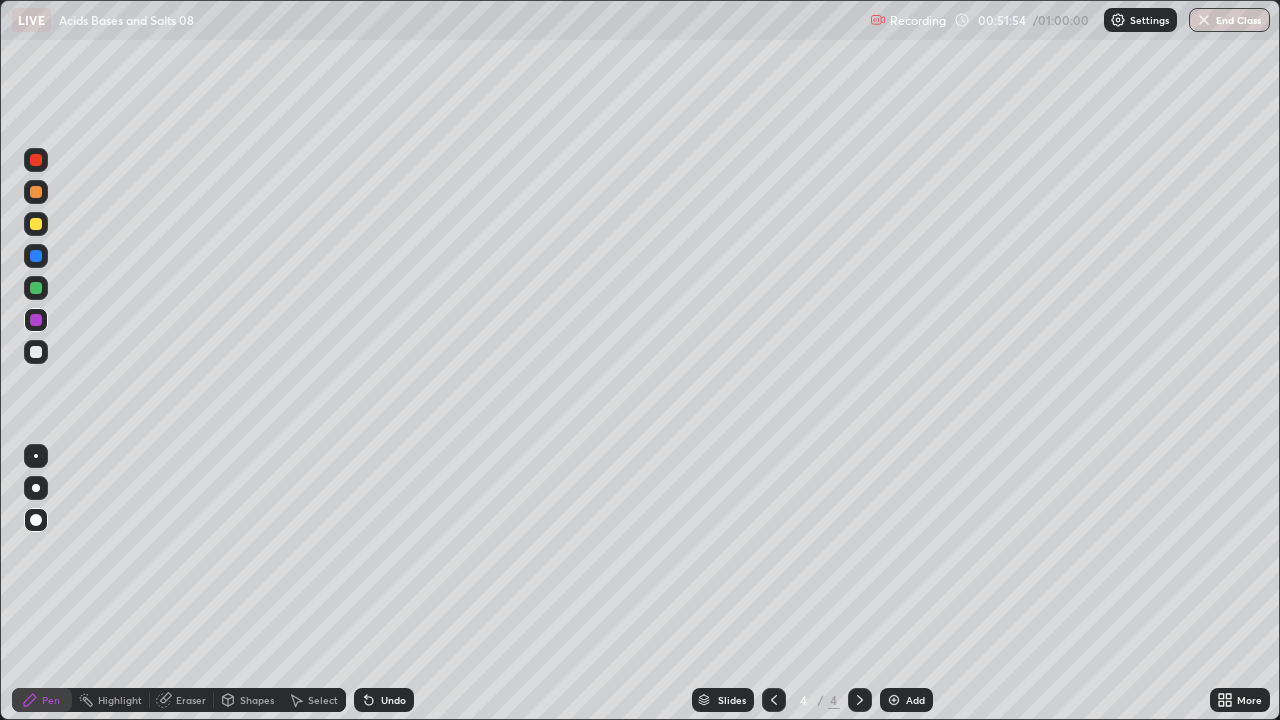 click on "End Class" at bounding box center (1229, 20) 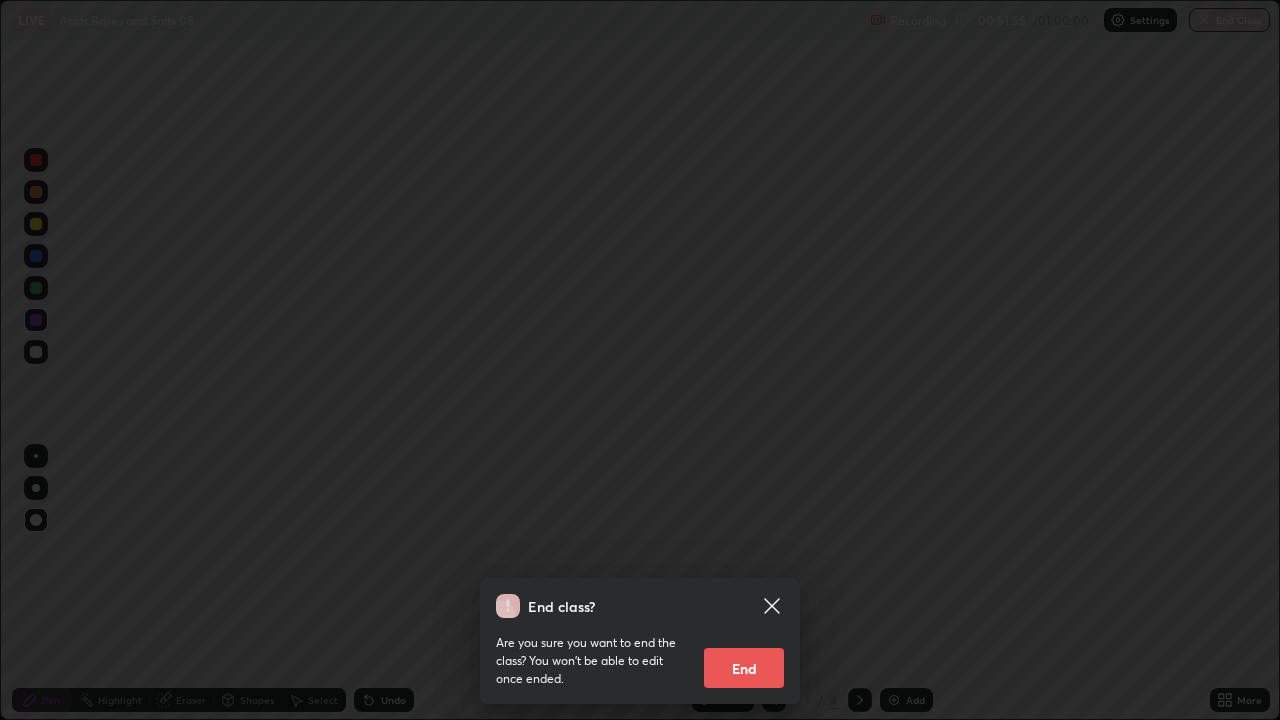 click on "End" at bounding box center [744, 668] 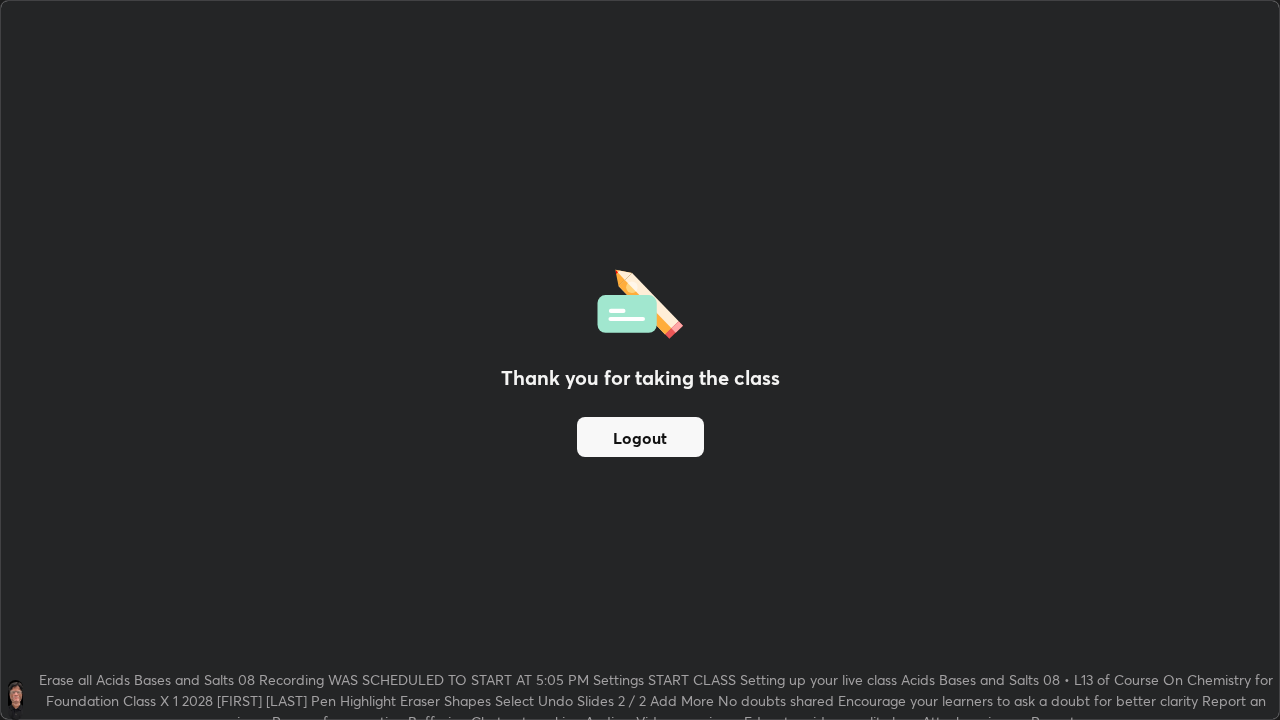 click on "Thank you for taking the class Logout" at bounding box center (640, 360) 